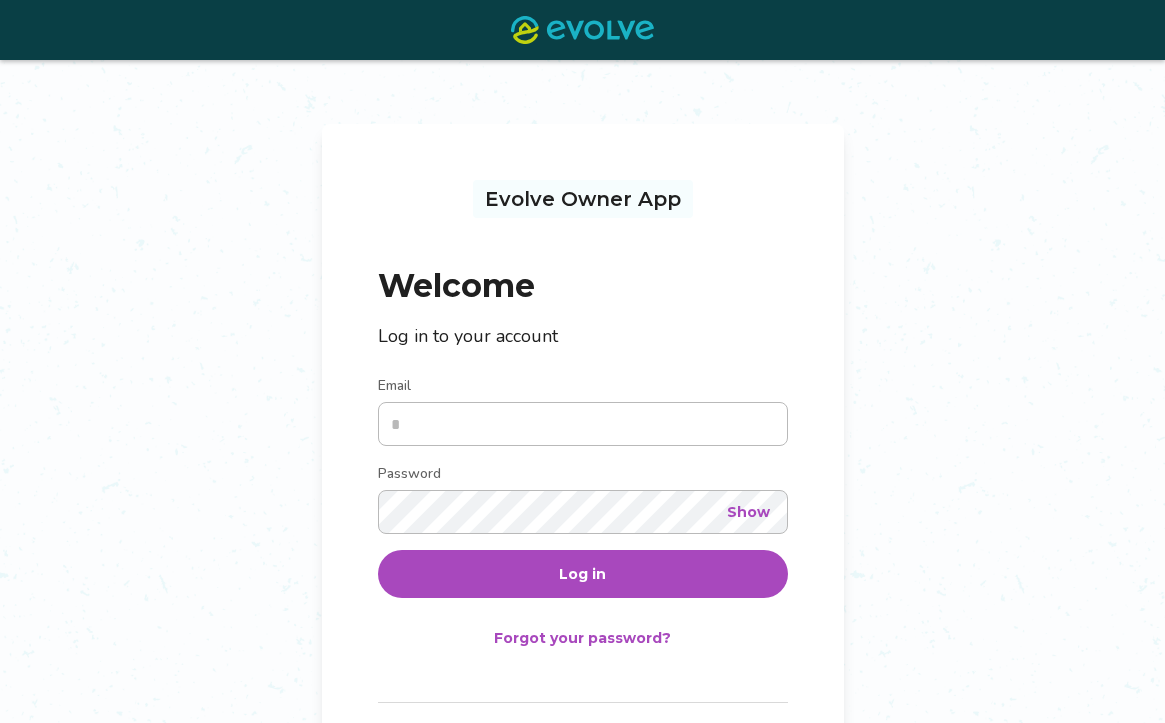 scroll, scrollTop: 3, scrollLeft: 0, axis: vertical 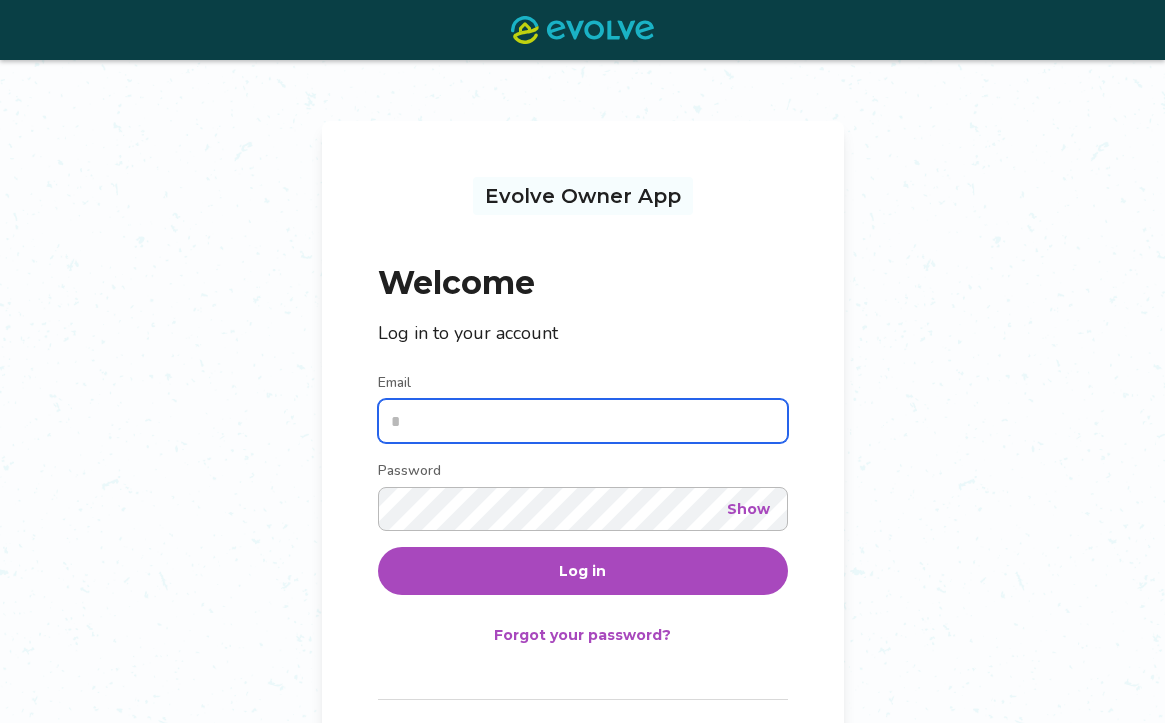 type on "**********" 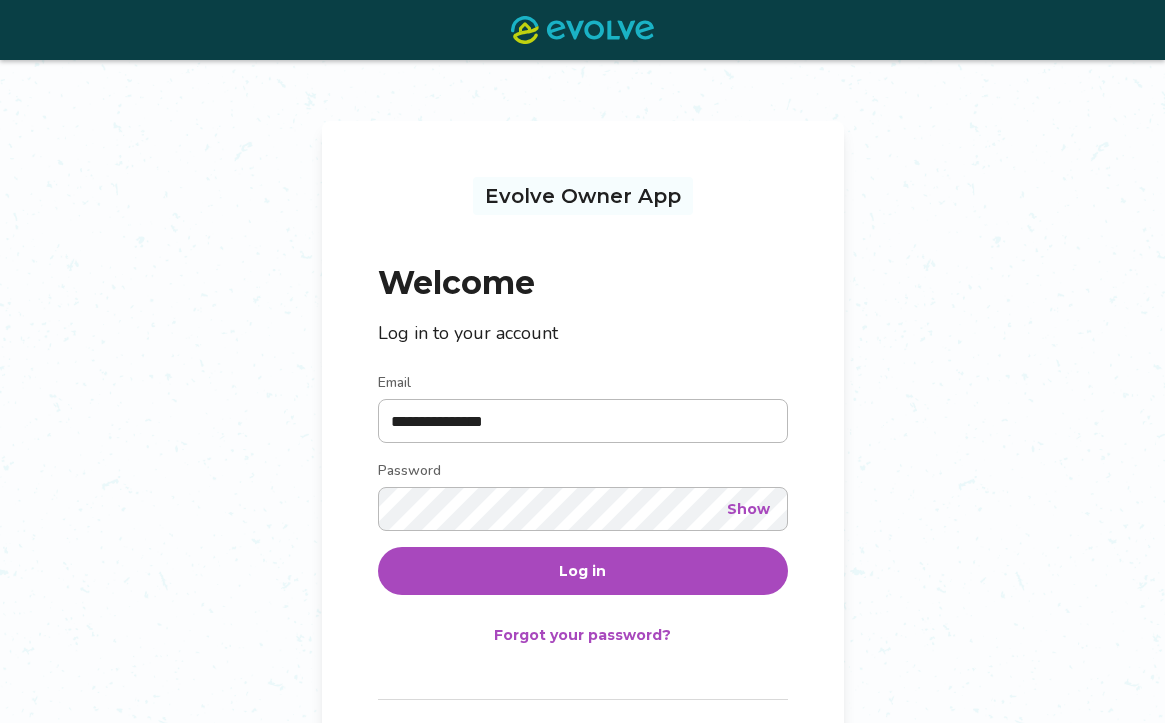 click on "Log in" at bounding box center [583, 571] 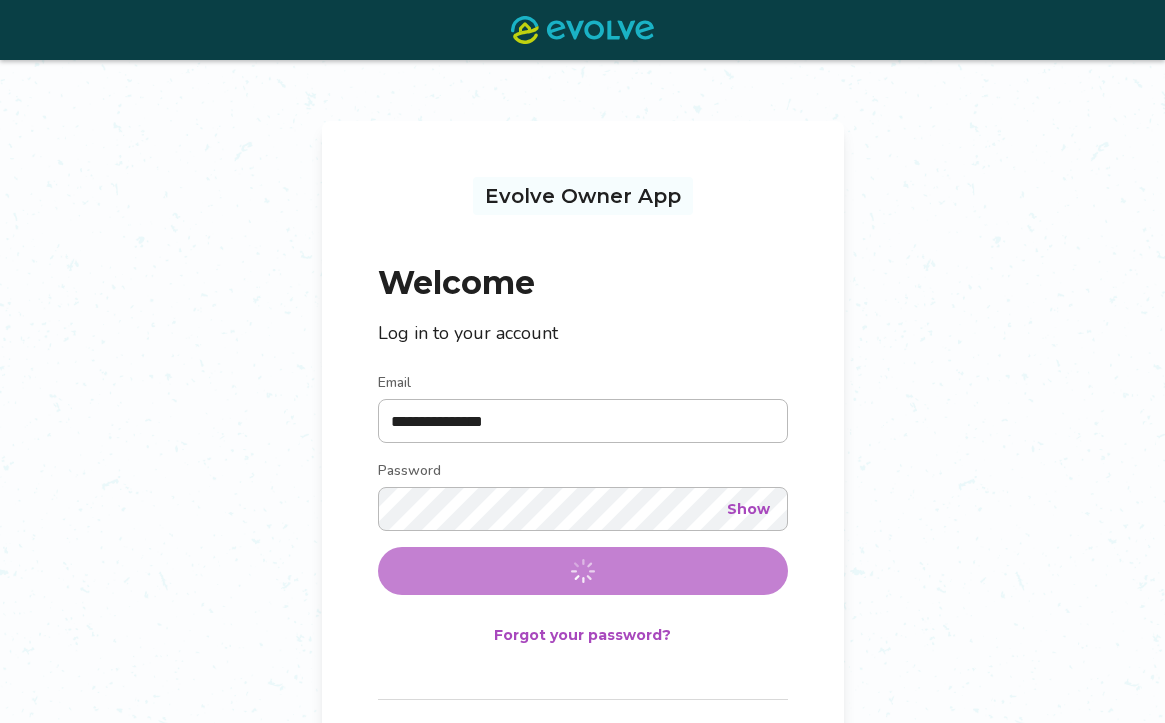 scroll, scrollTop: 0, scrollLeft: 0, axis: both 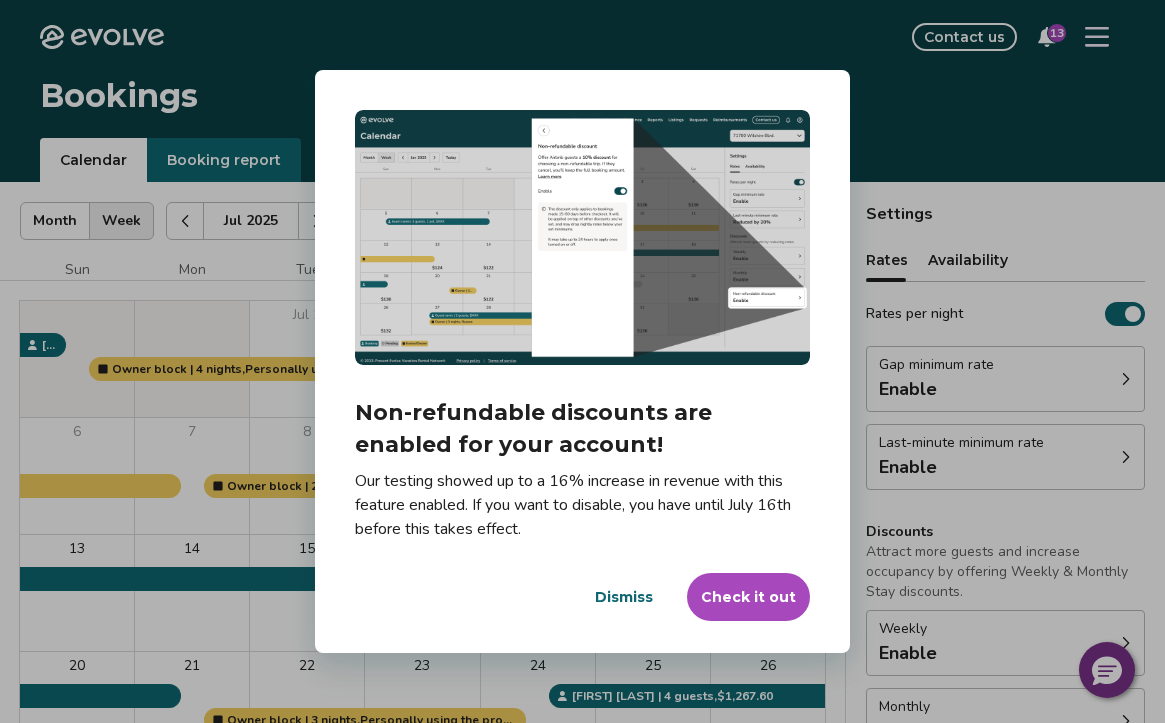 click on "Check it out" at bounding box center [748, 597] 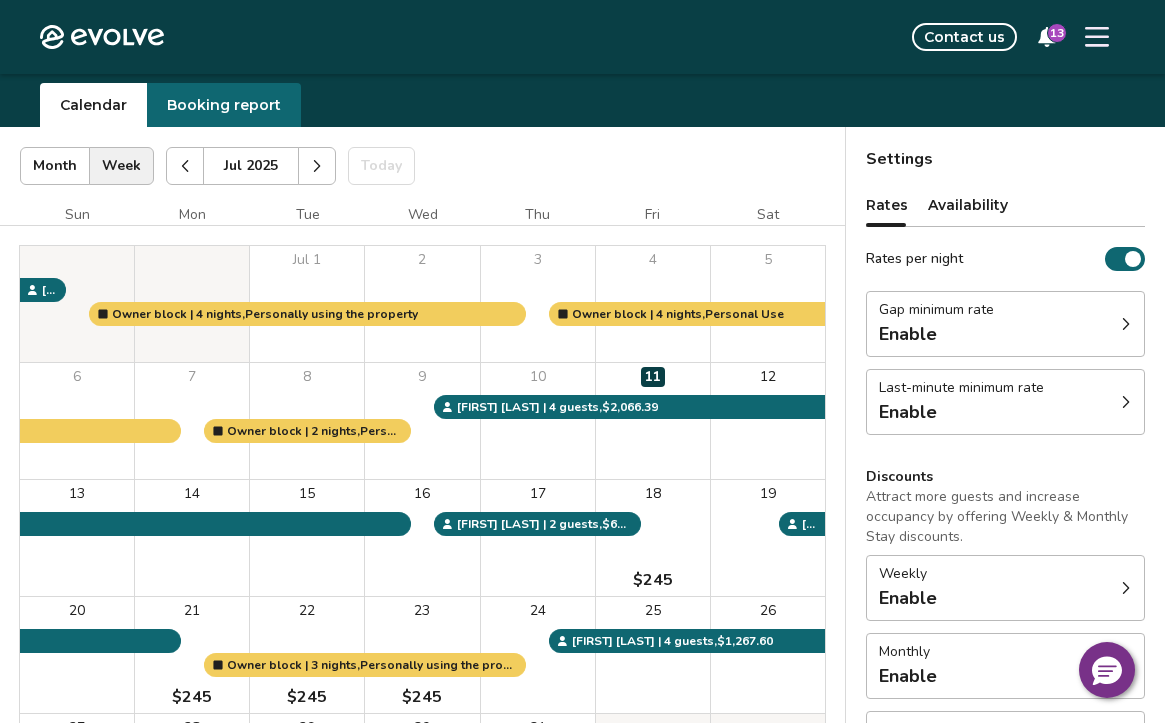 scroll, scrollTop: 71, scrollLeft: 0, axis: vertical 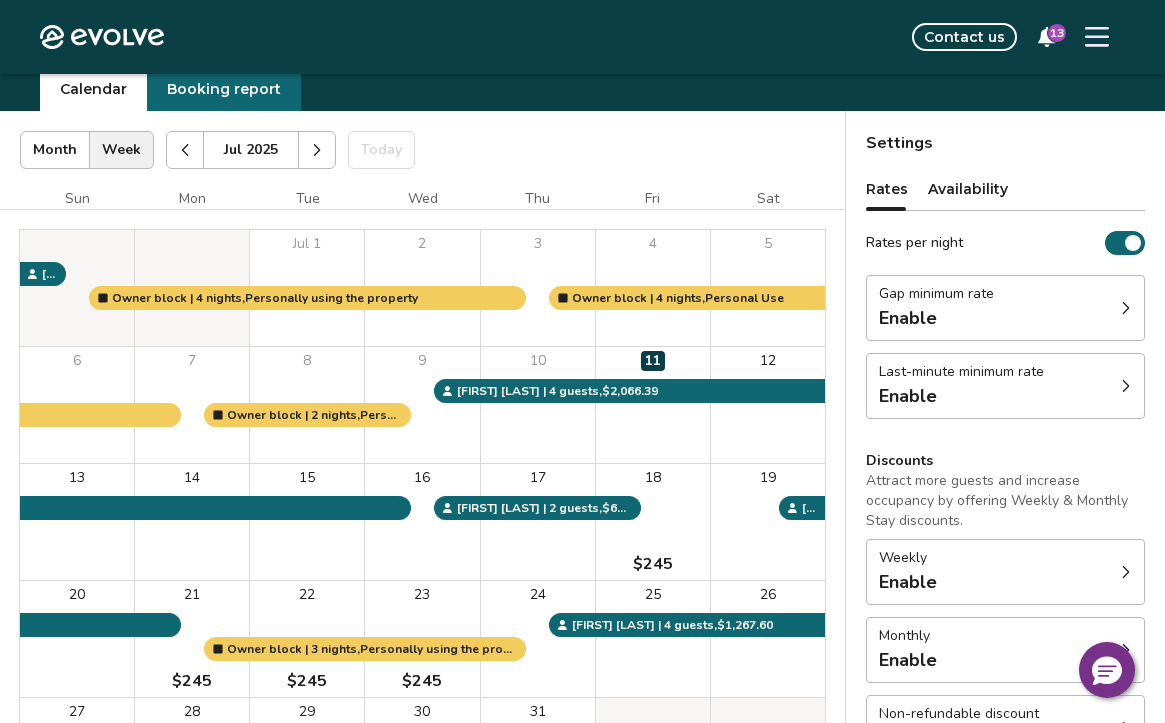 click 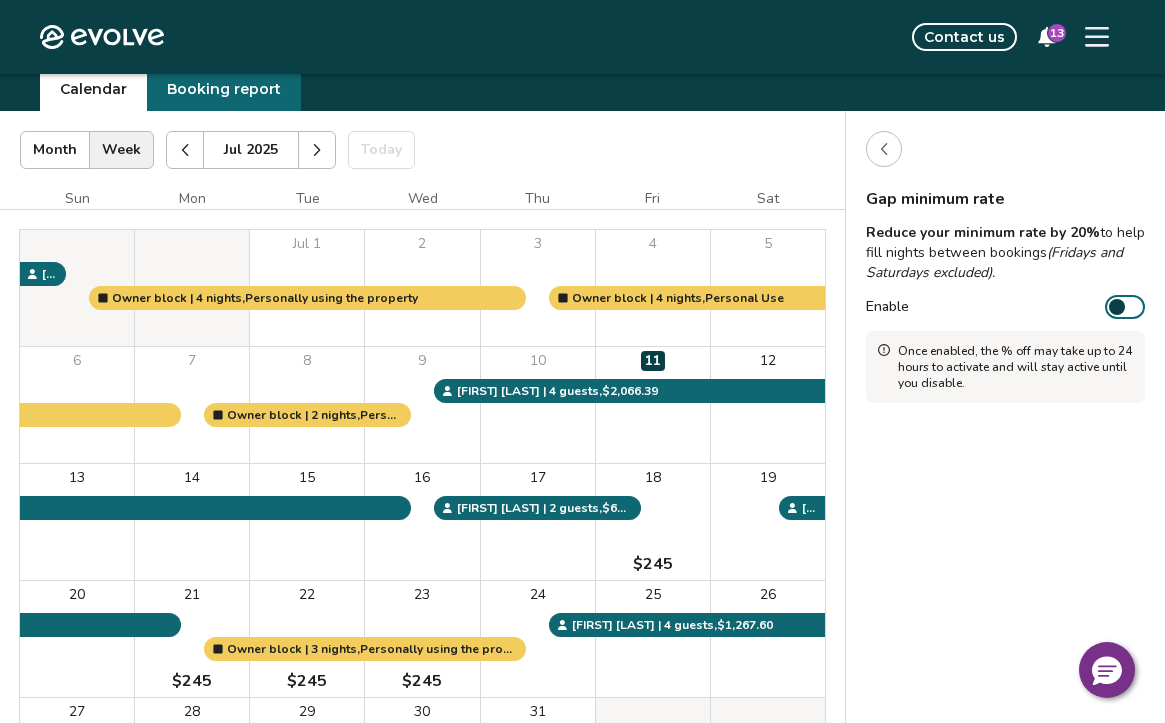 click at bounding box center [1117, 307] 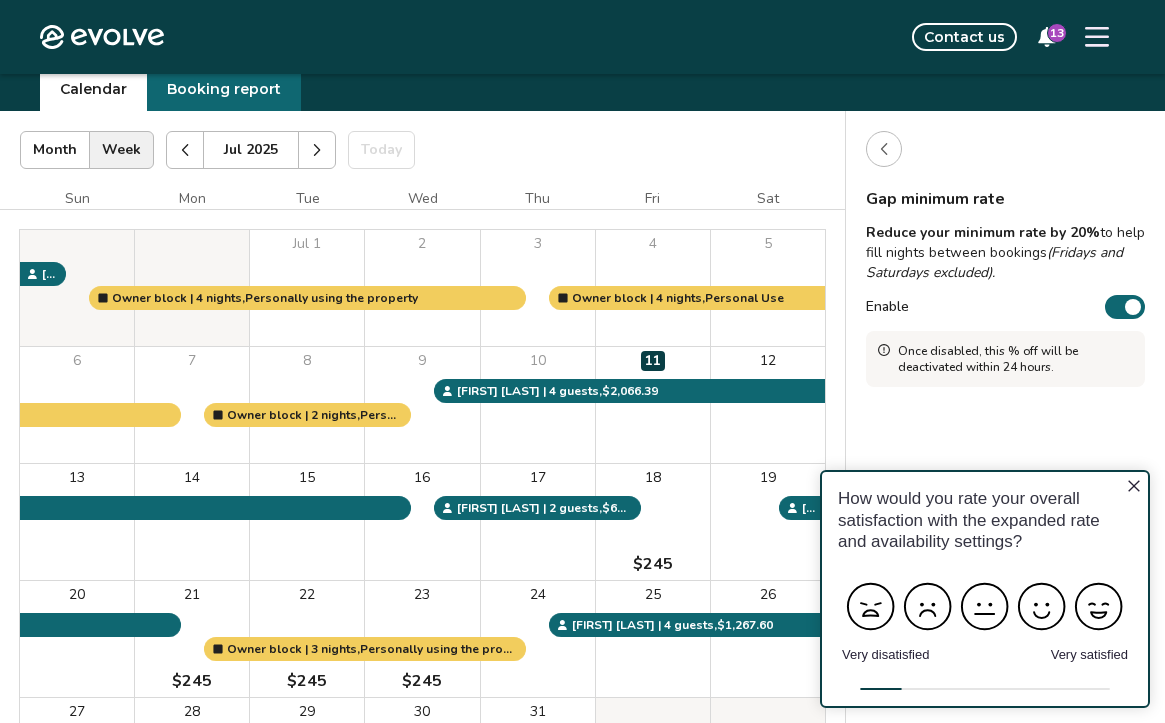 scroll, scrollTop: 0, scrollLeft: 0, axis: both 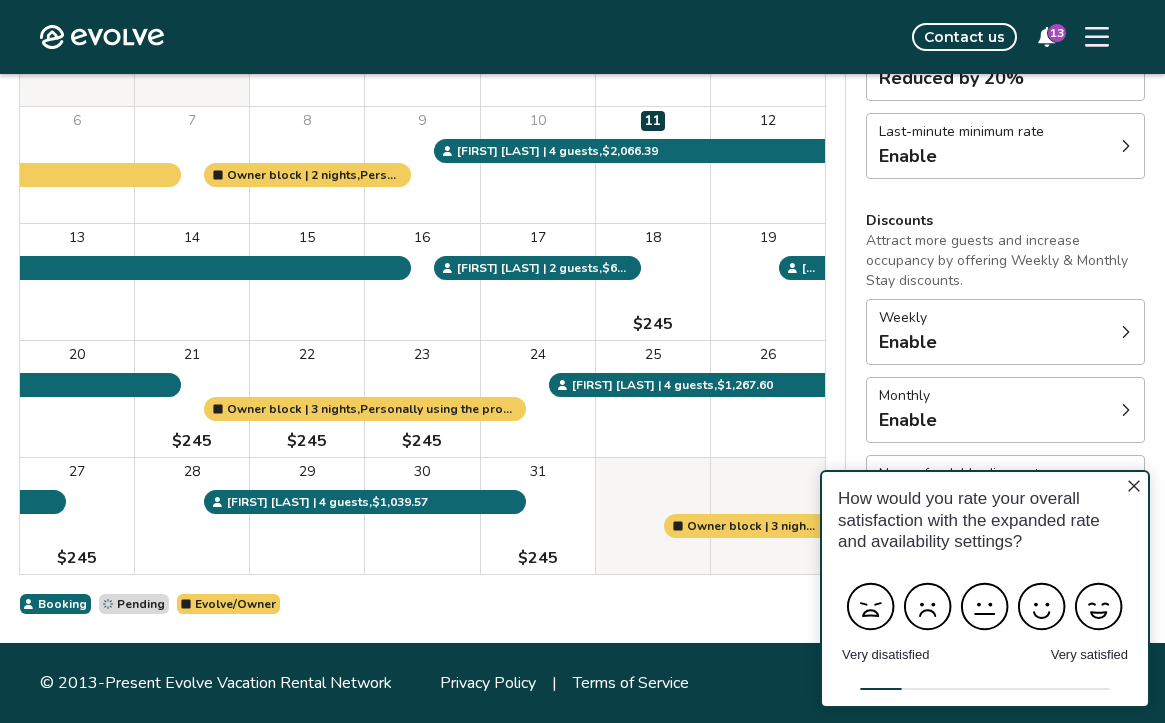 click 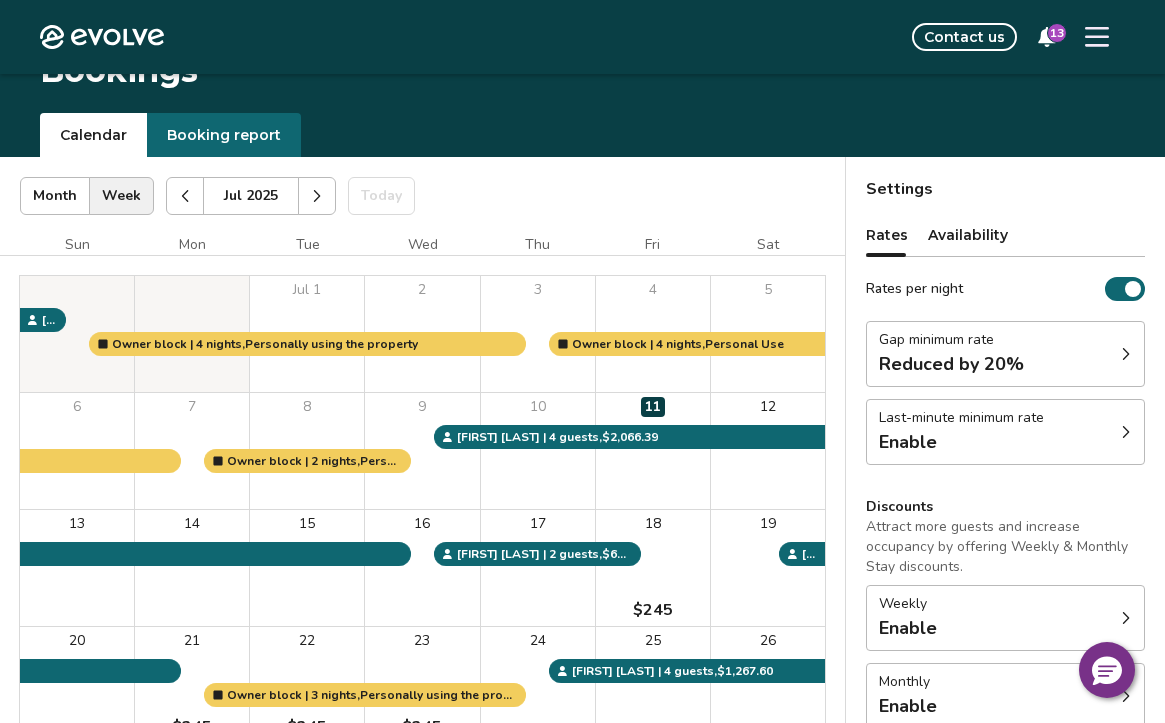 scroll, scrollTop: 0, scrollLeft: 0, axis: both 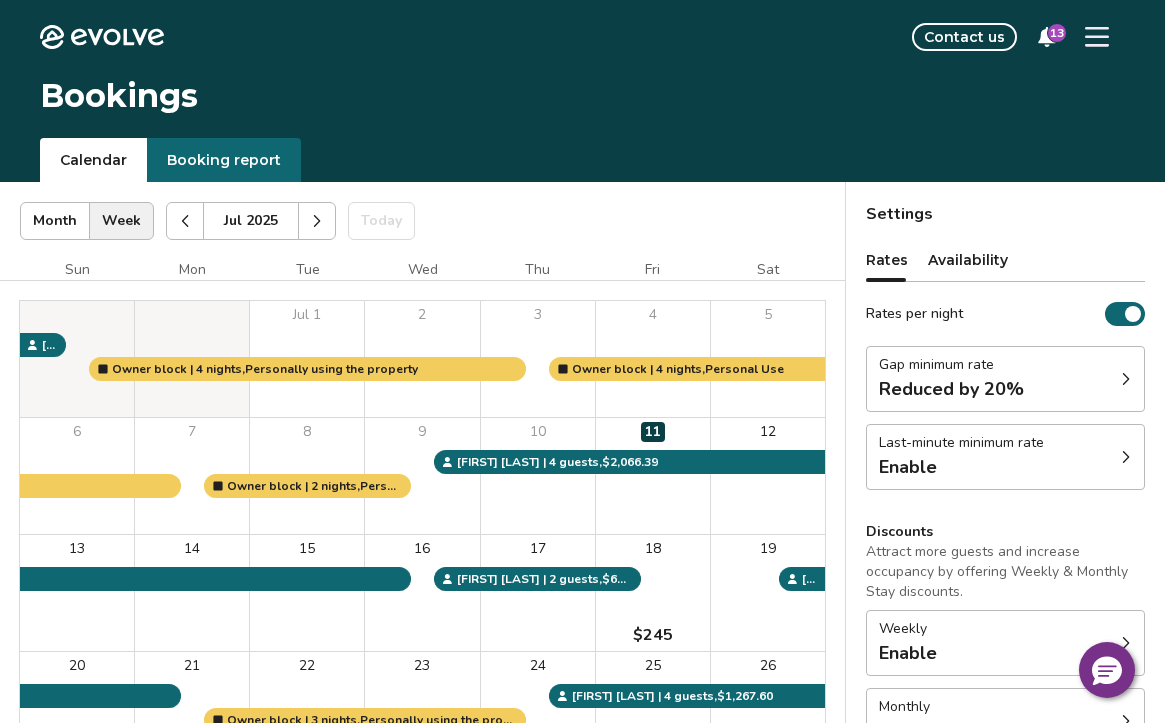 click on "Rates per night" at bounding box center (1125, 314) 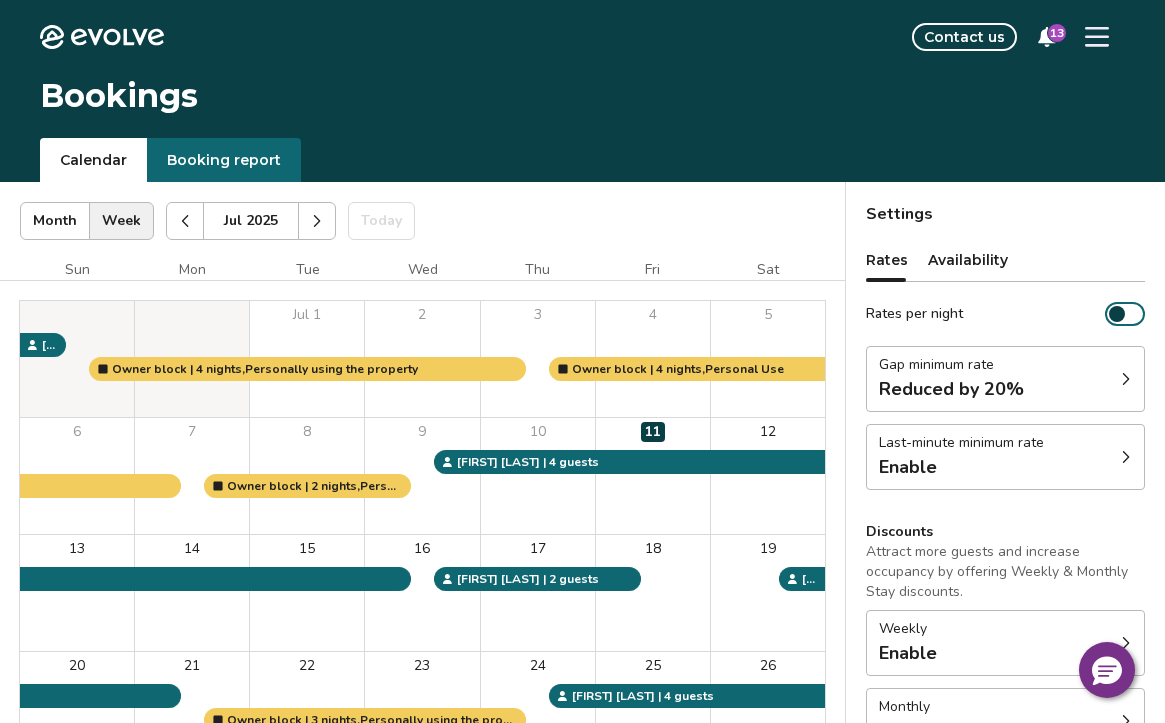 click at bounding box center [1117, 314] 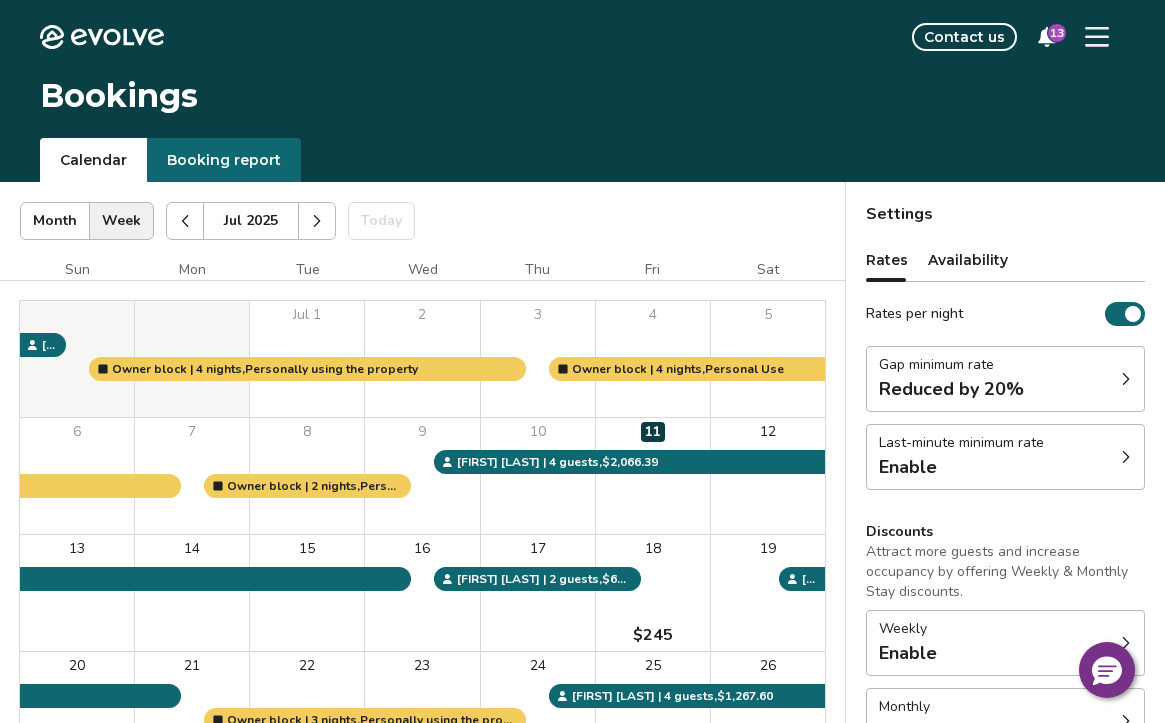 click 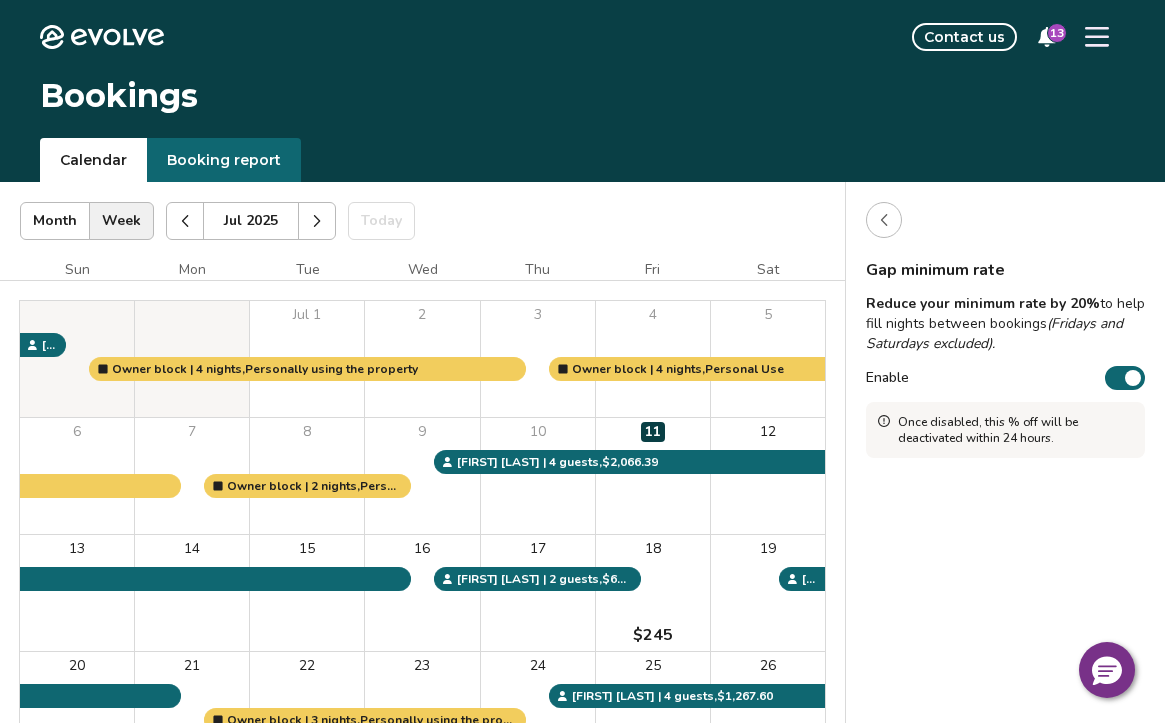 click at bounding box center [1133, 378] 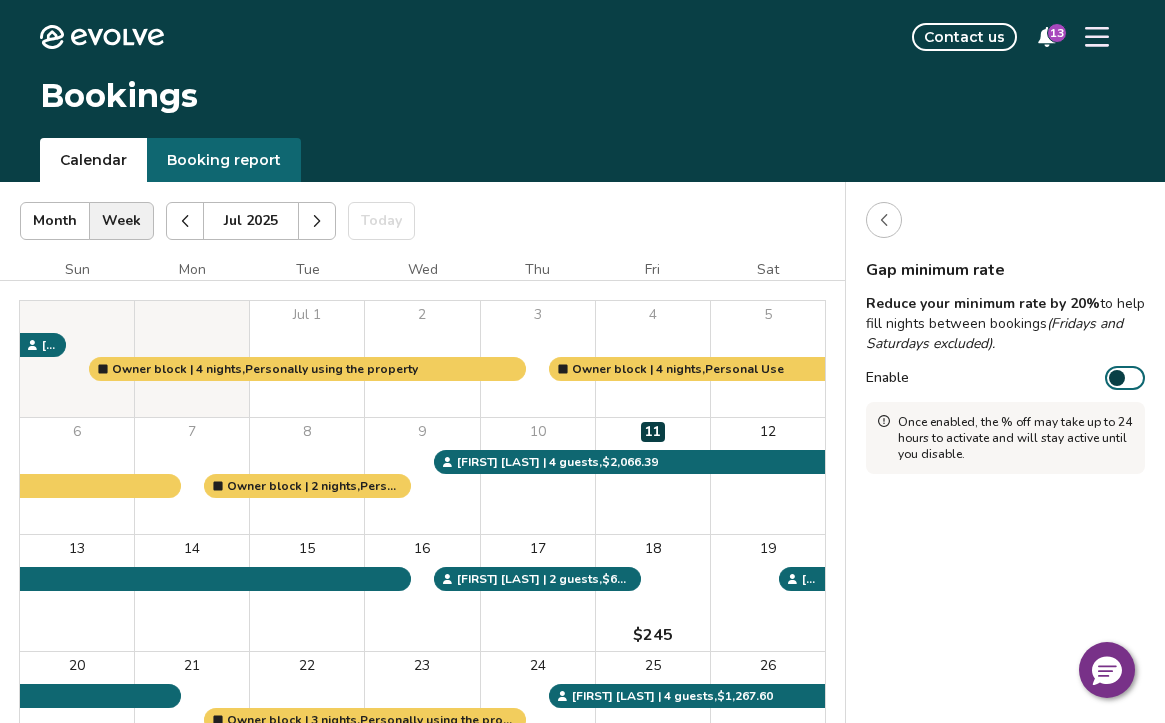 click at bounding box center (884, 220) 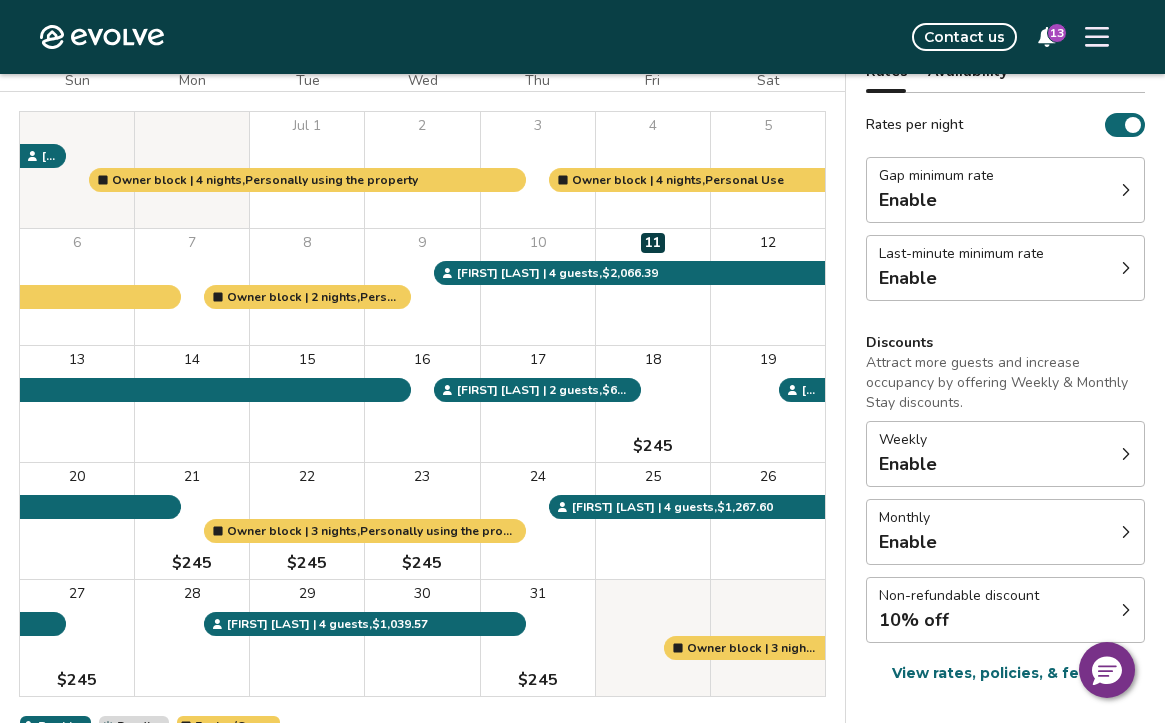 scroll, scrollTop: 311, scrollLeft: 0, axis: vertical 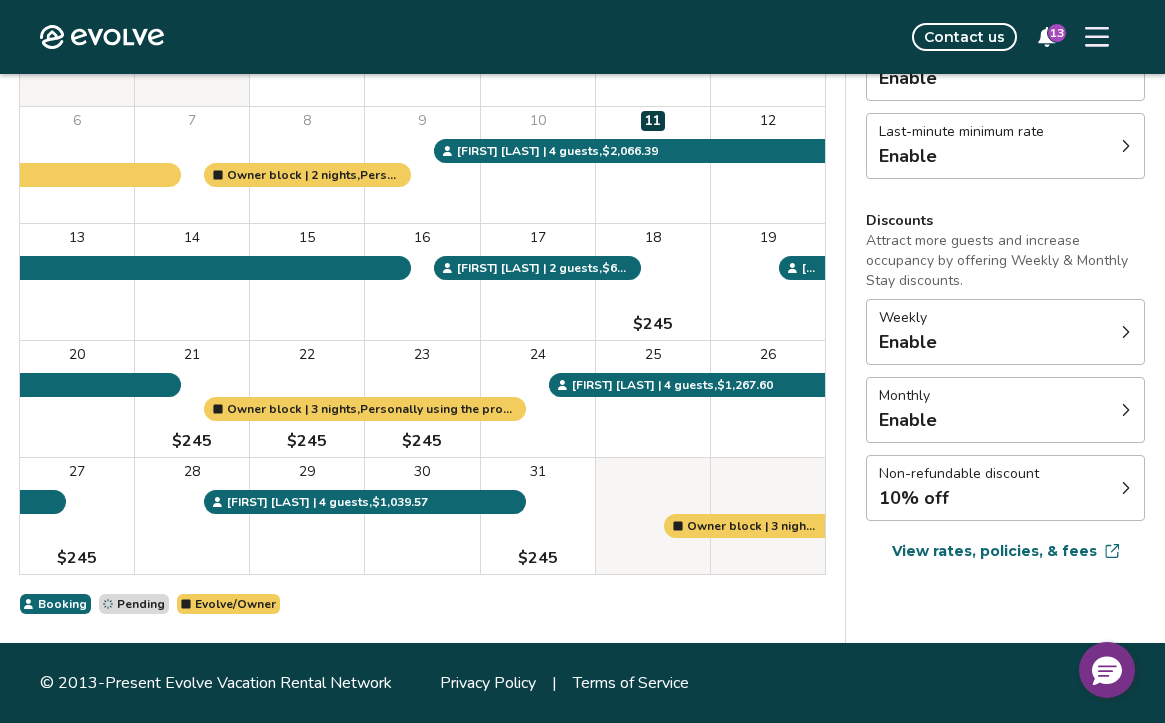 click on "View rates, policies, & fees" at bounding box center [994, 551] 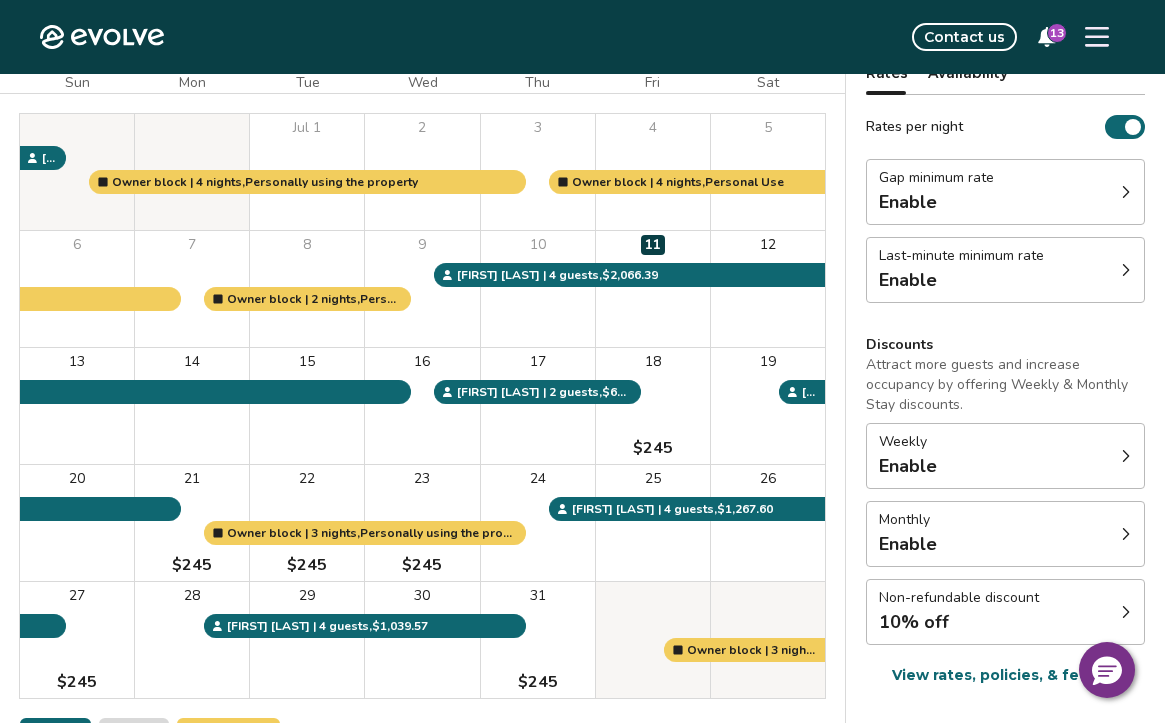 scroll, scrollTop: 0, scrollLeft: 0, axis: both 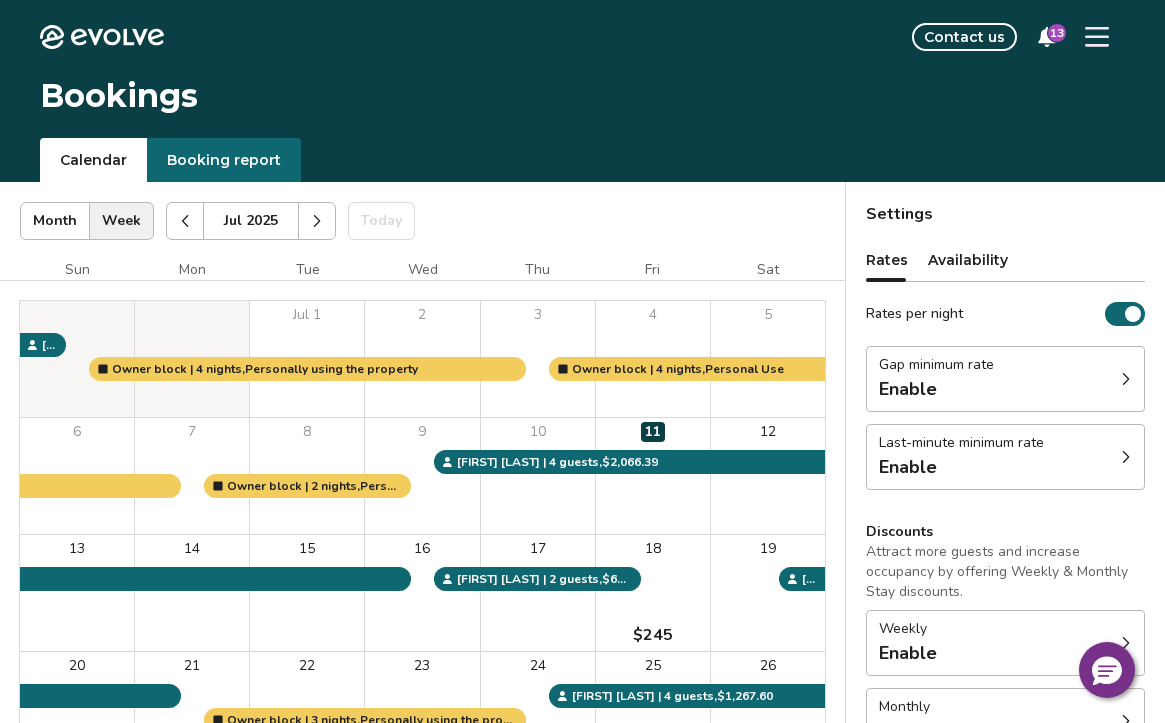 click on "Rates per night" at bounding box center (1125, 314) 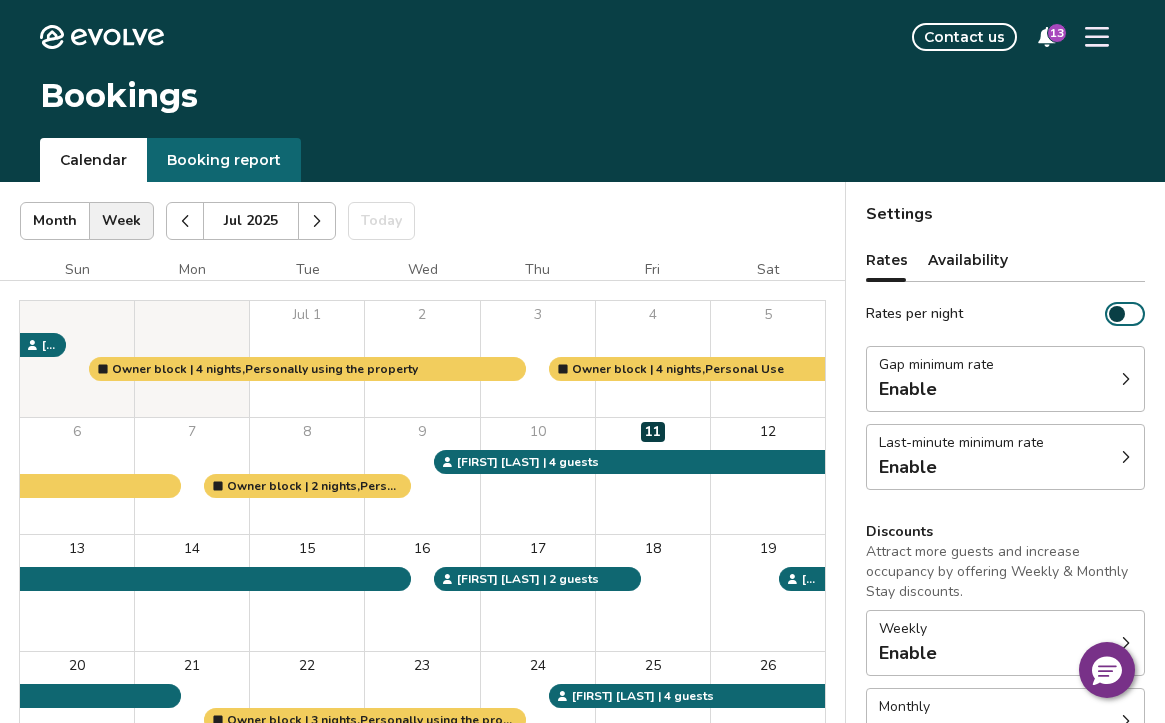 click 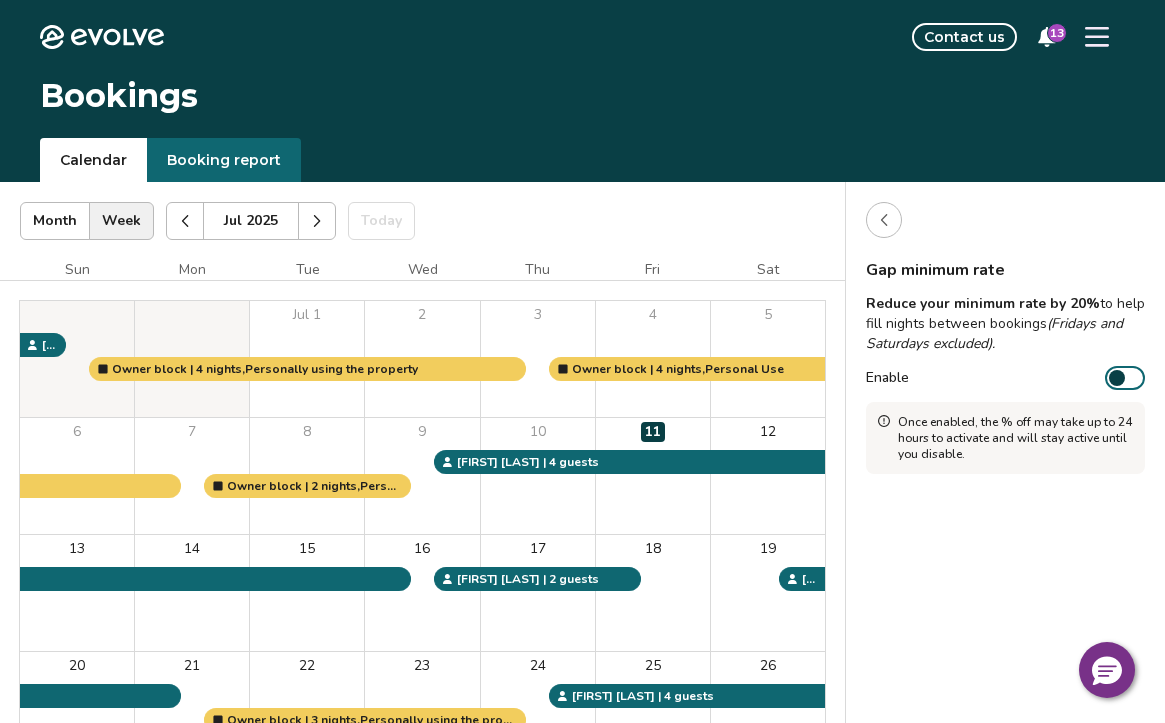 click on "Enable" at bounding box center [1125, 378] 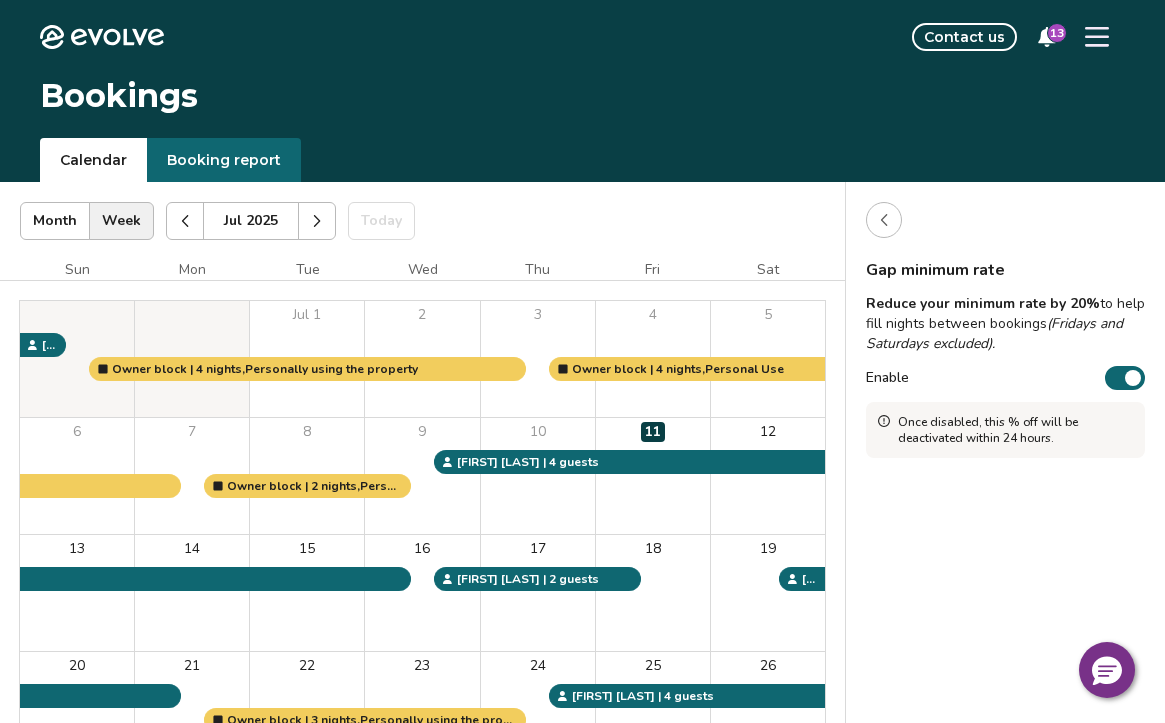 click 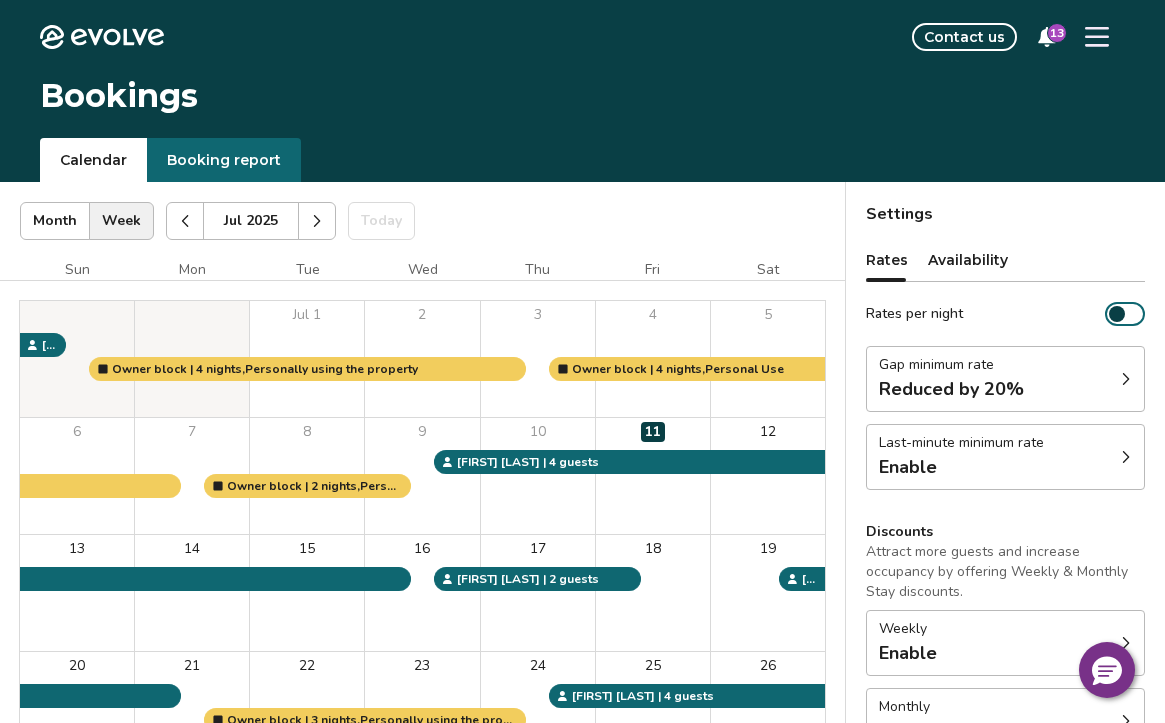click 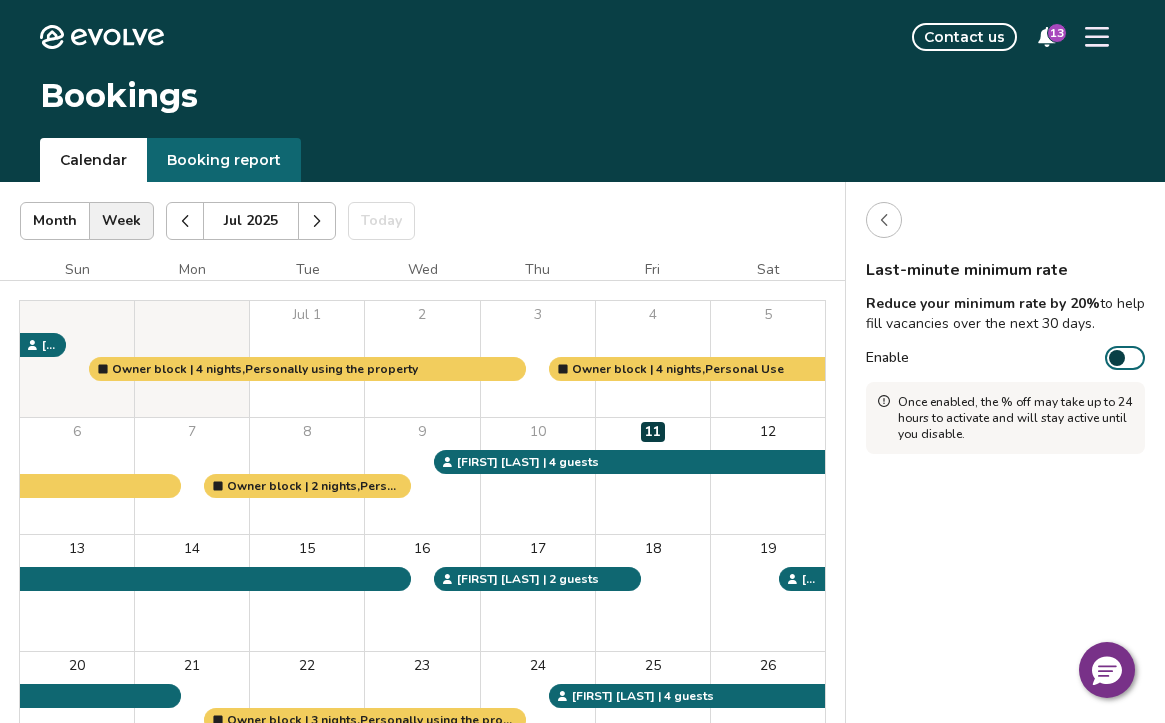 click on "Enable" at bounding box center (1125, 358) 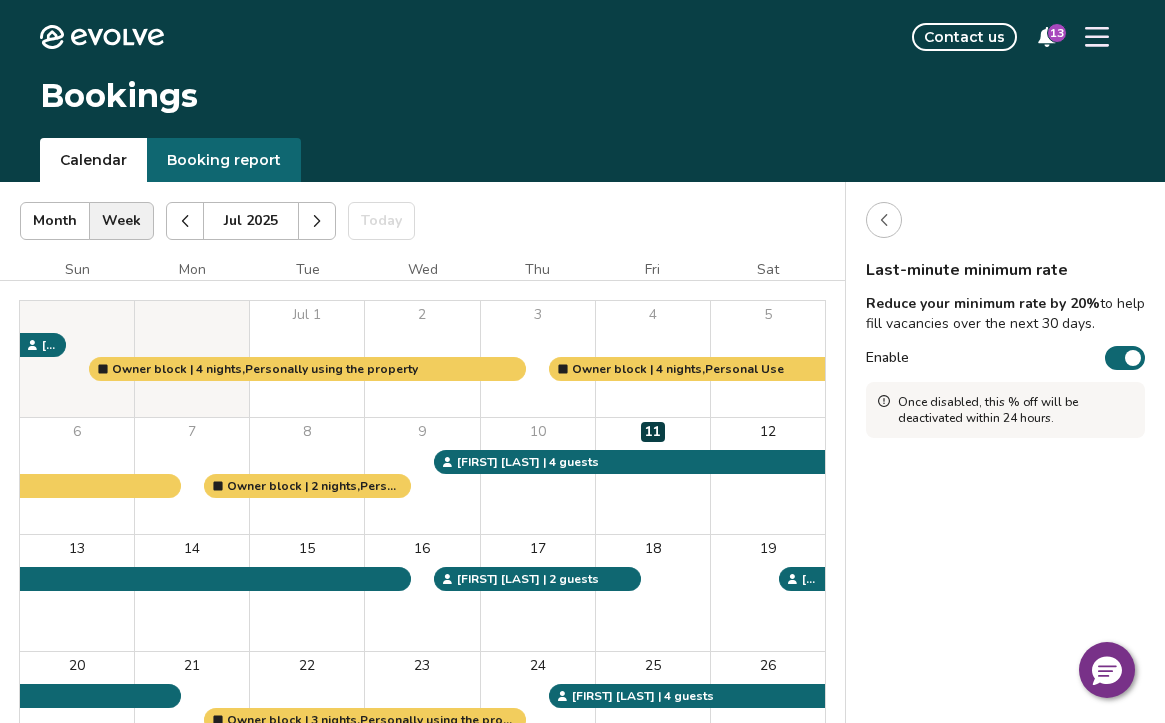 click 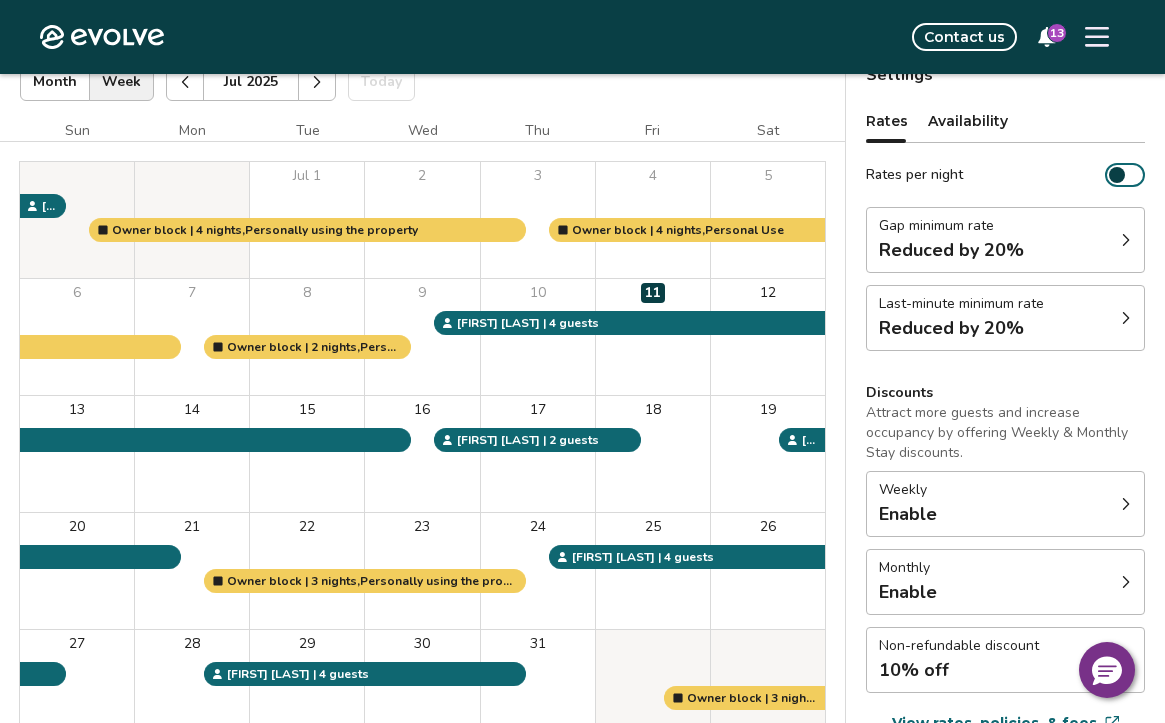 scroll, scrollTop: 127, scrollLeft: 0, axis: vertical 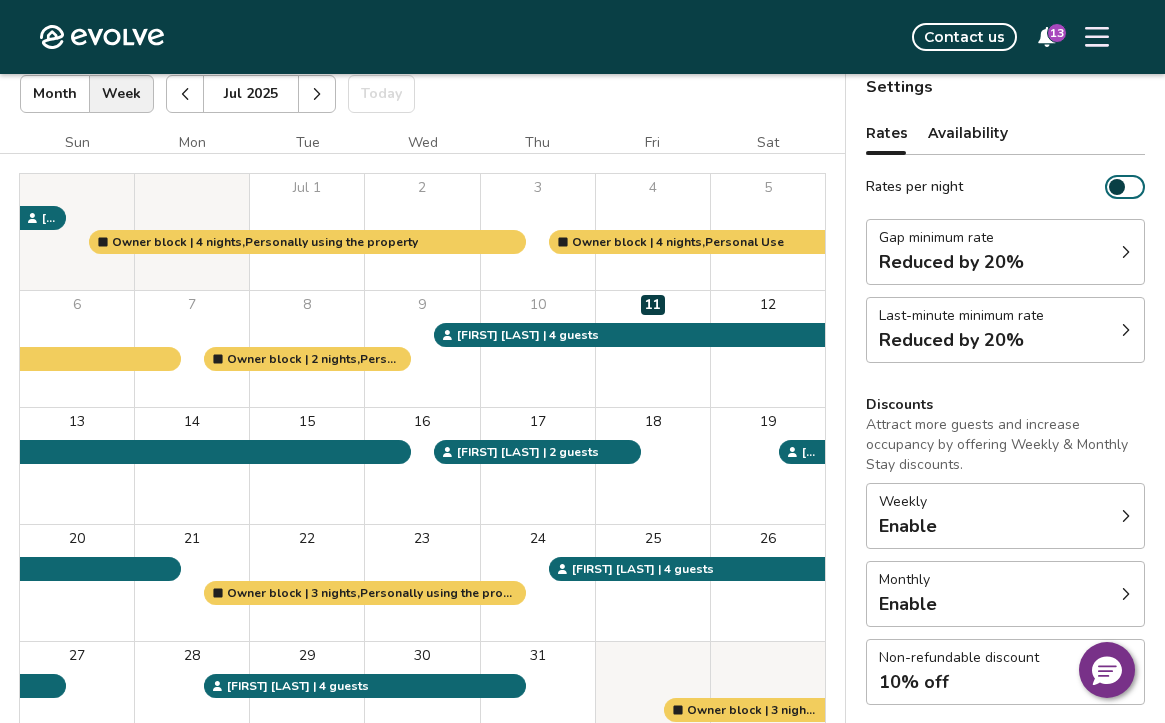 click at bounding box center [1117, 187] 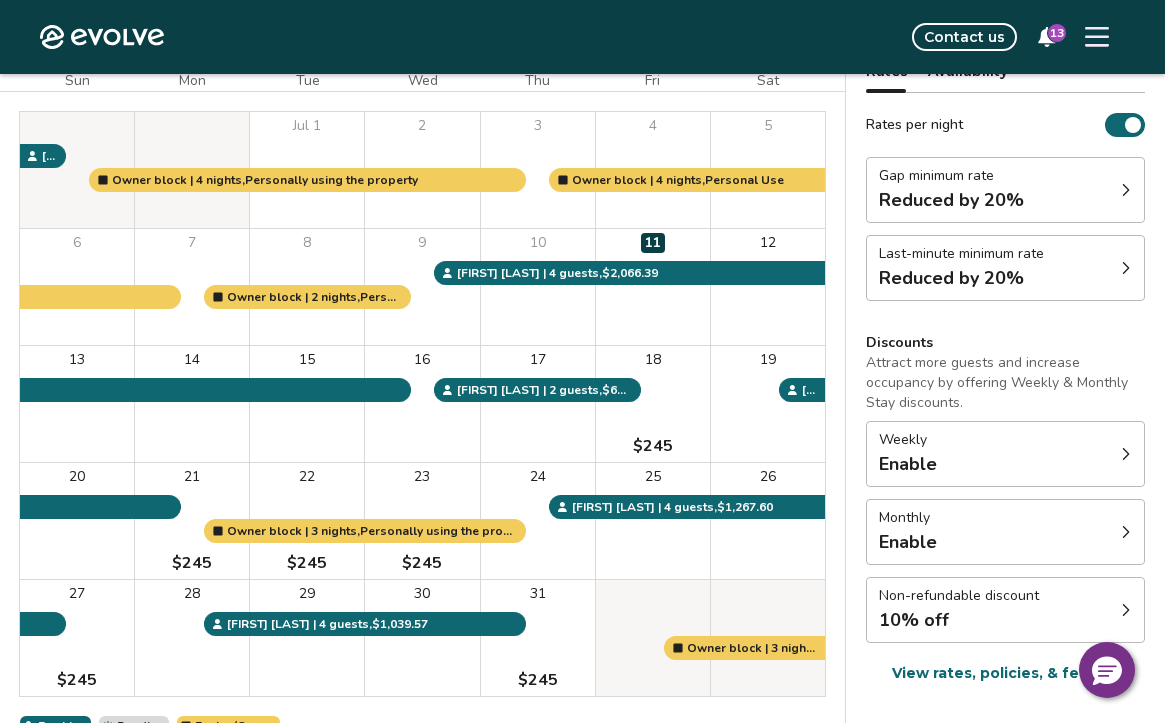 scroll, scrollTop: 49, scrollLeft: 0, axis: vertical 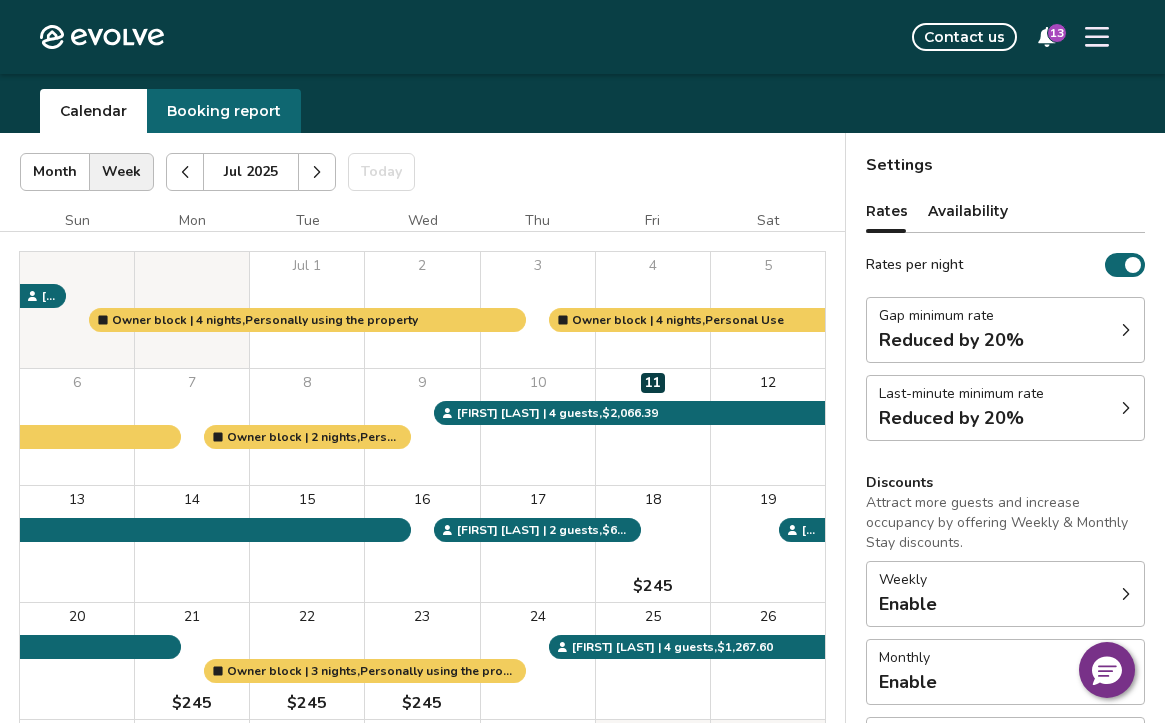 click 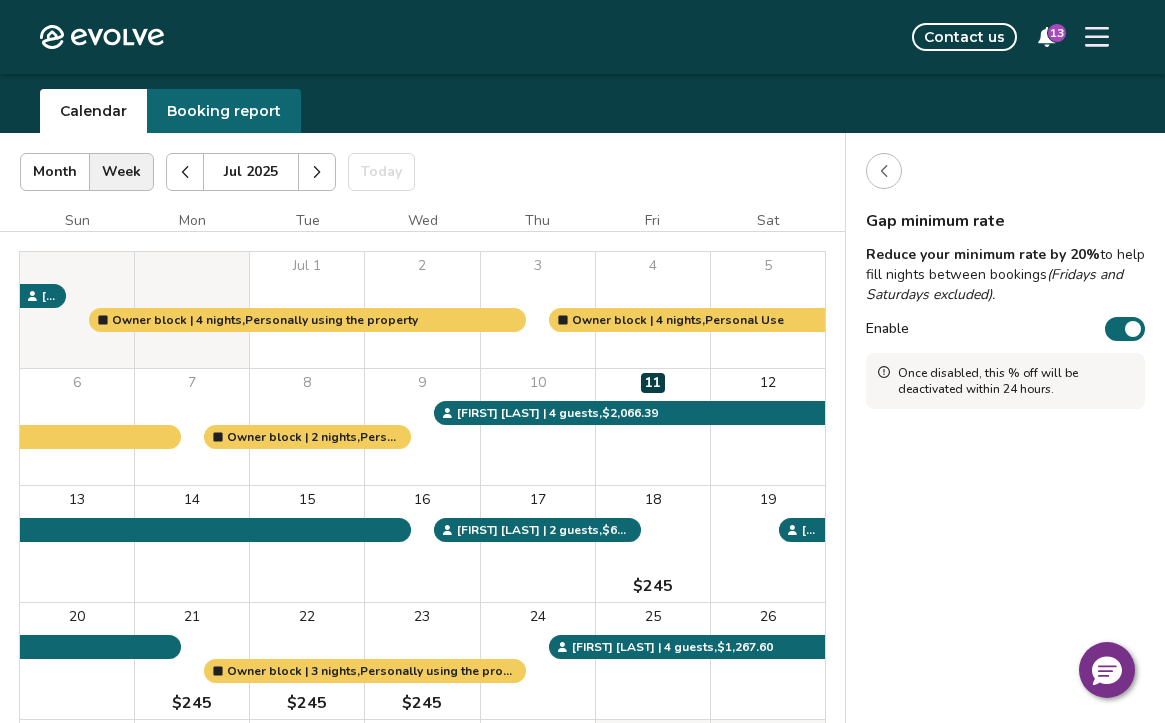 click 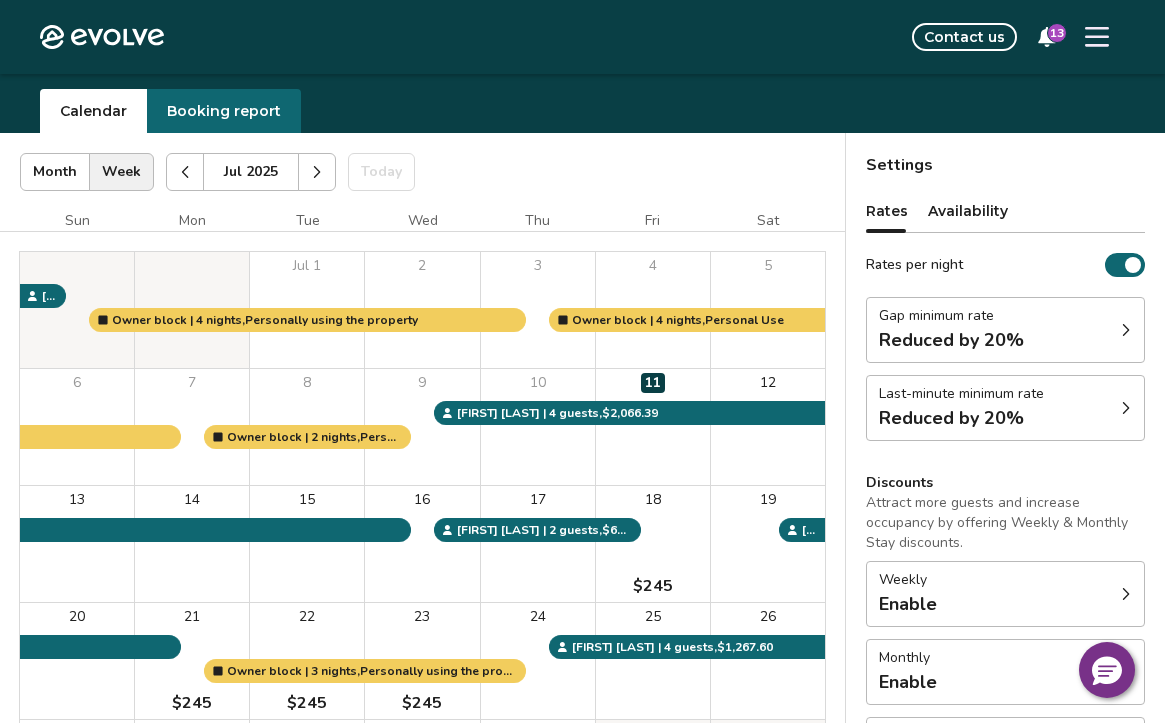 click 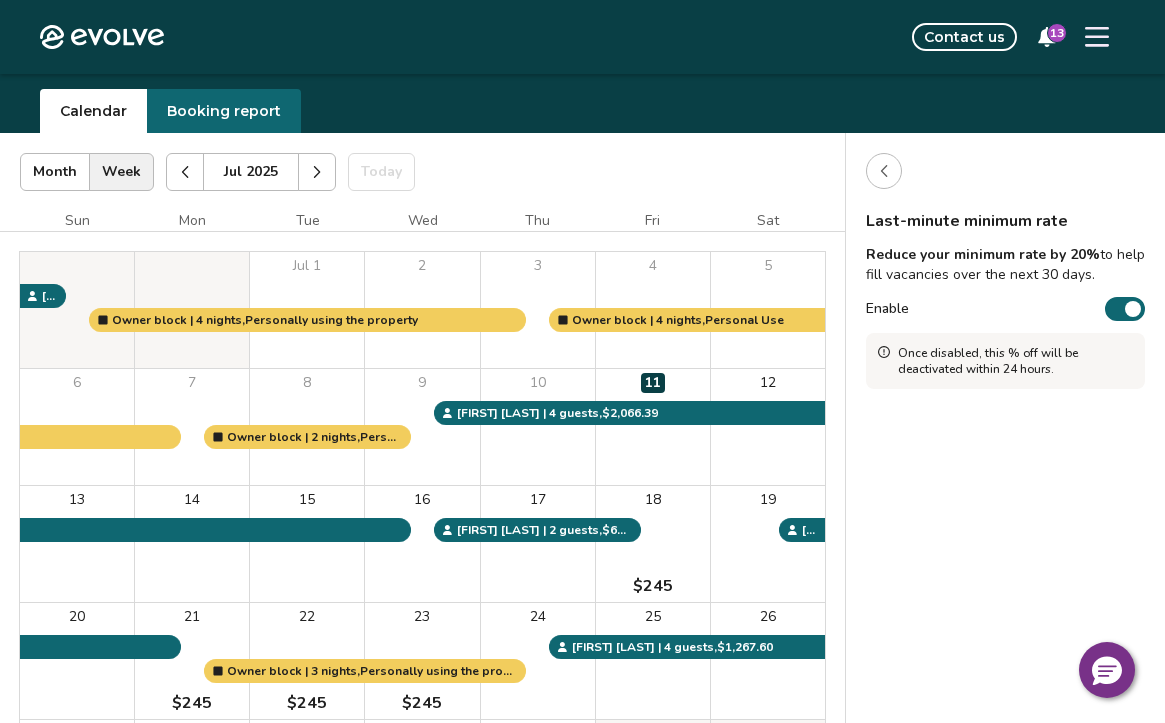 click at bounding box center (884, 171) 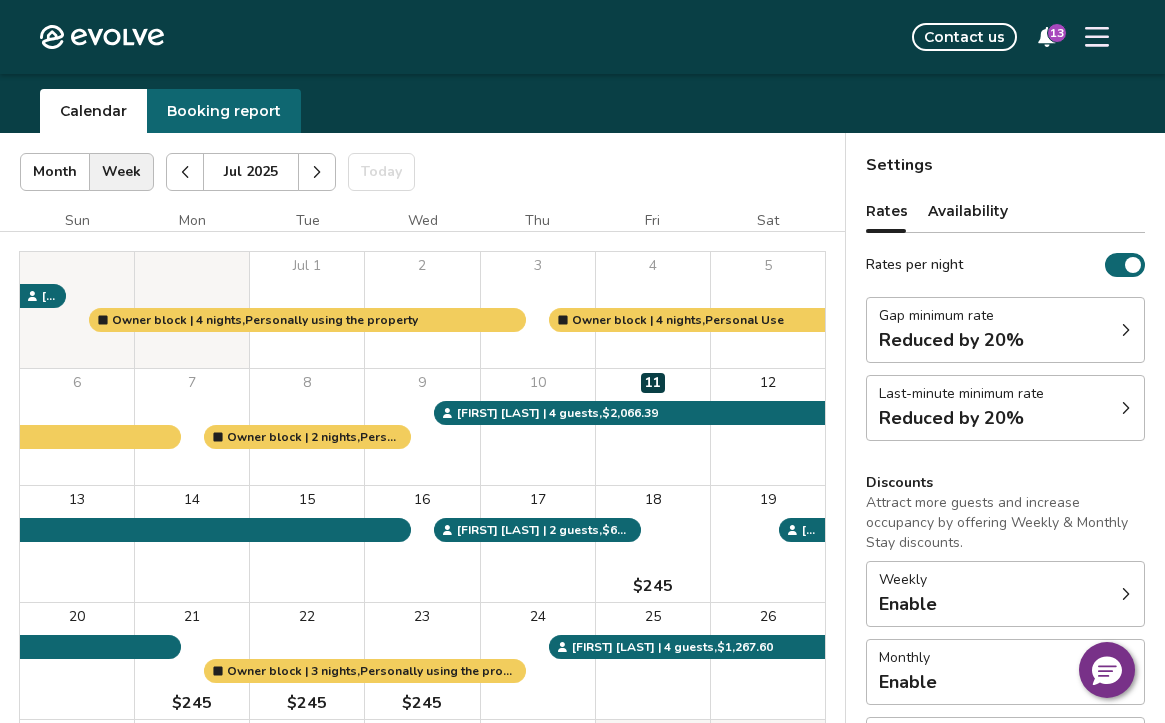 click 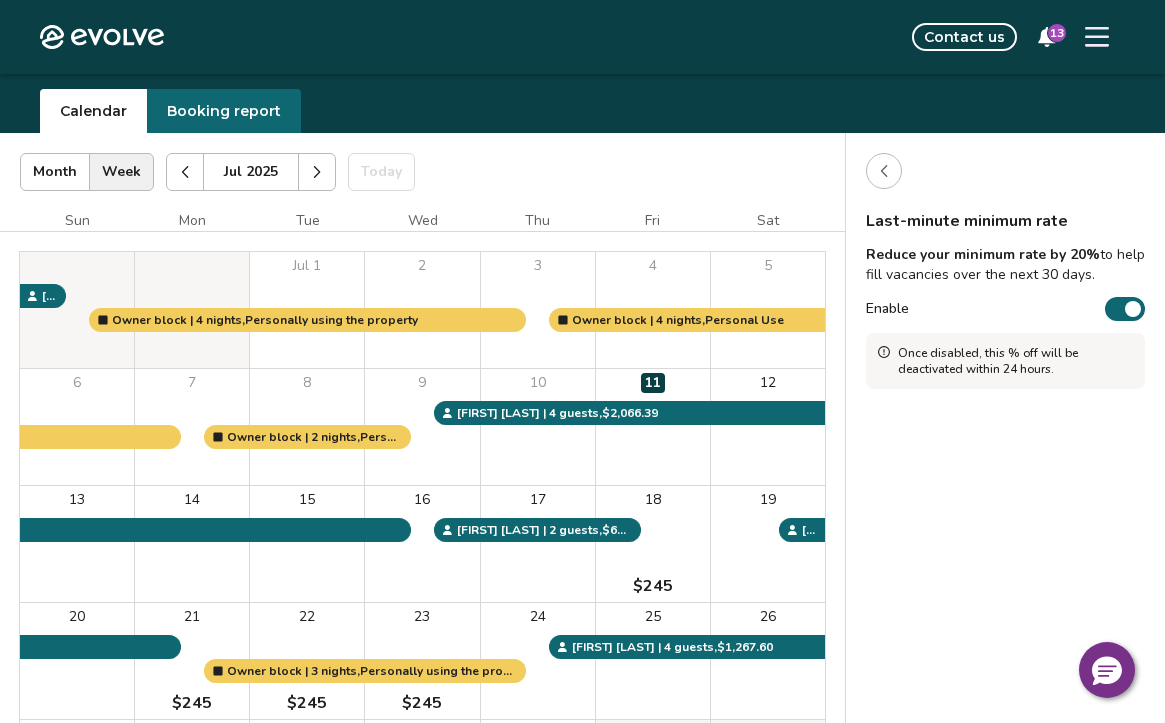 click 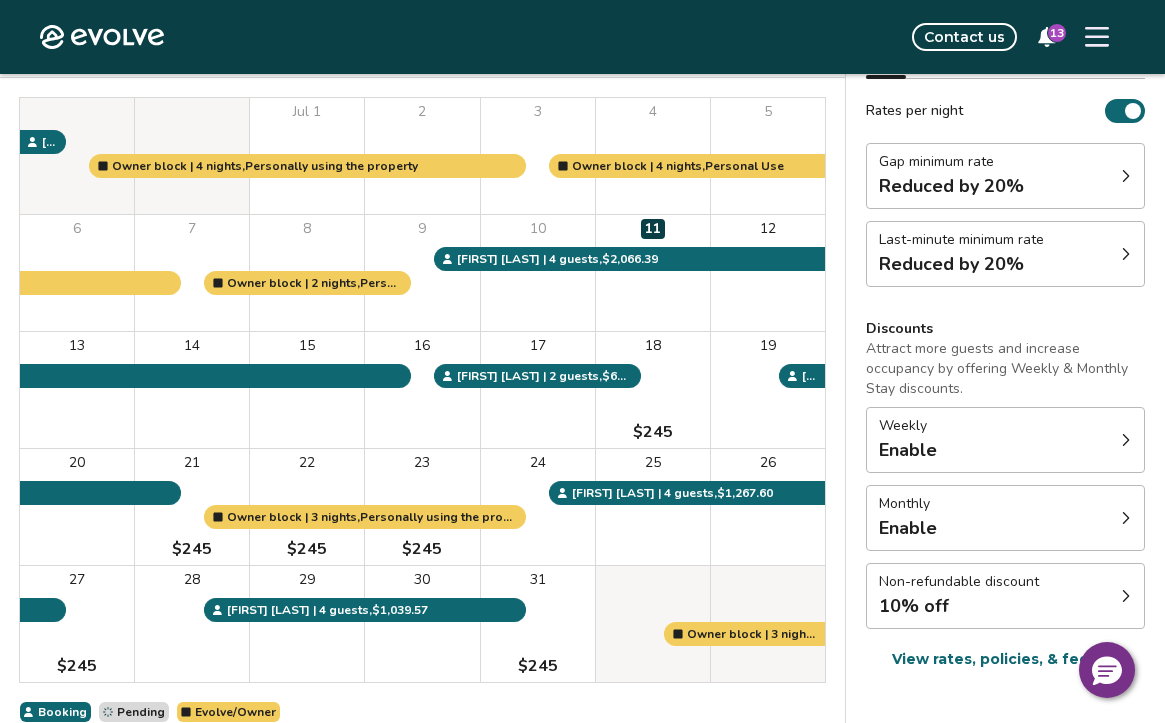 scroll, scrollTop: 311, scrollLeft: 0, axis: vertical 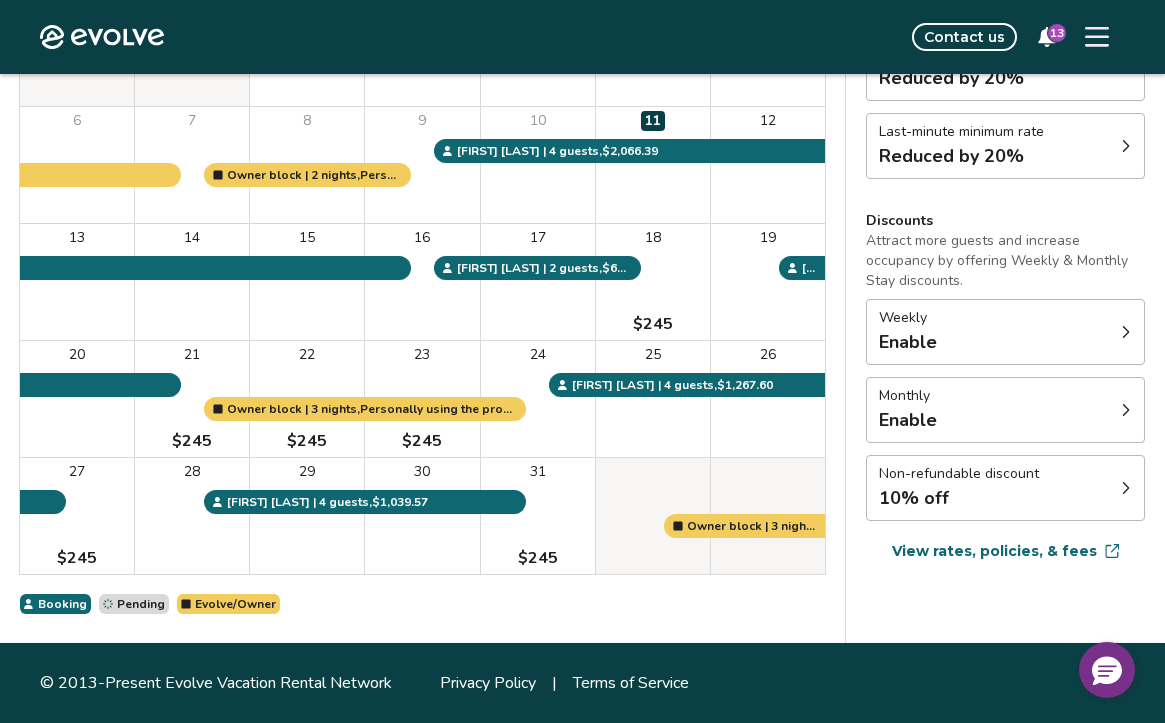 click 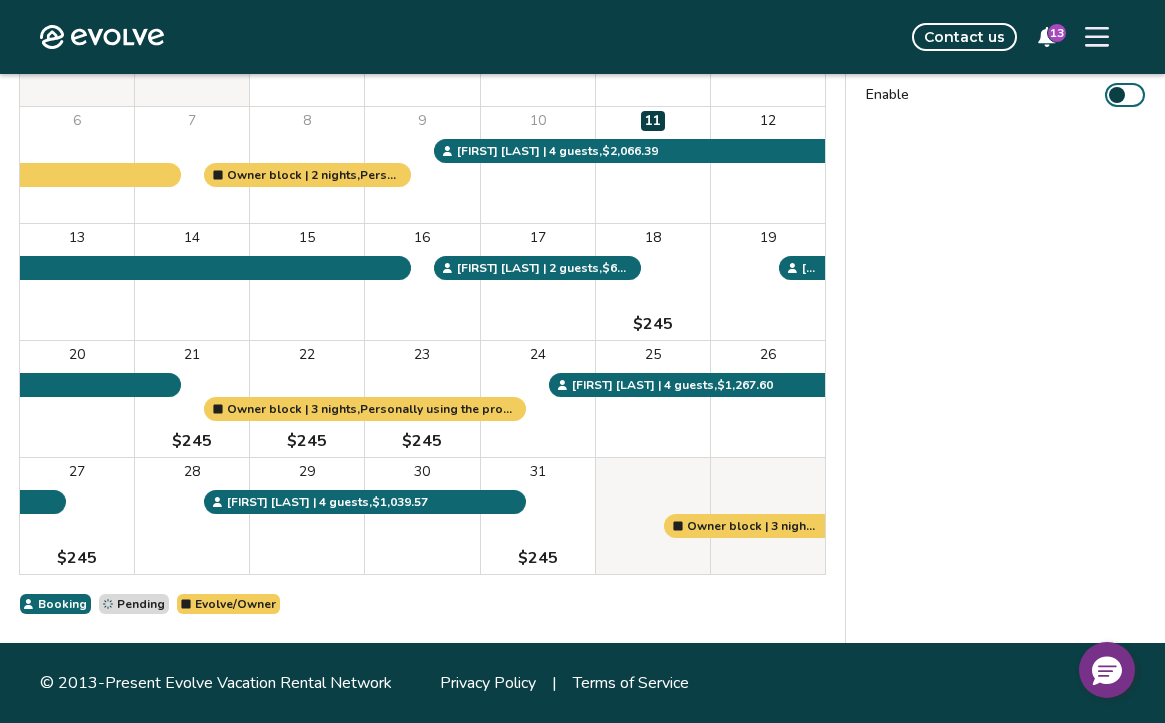 click at bounding box center (1117, 95) 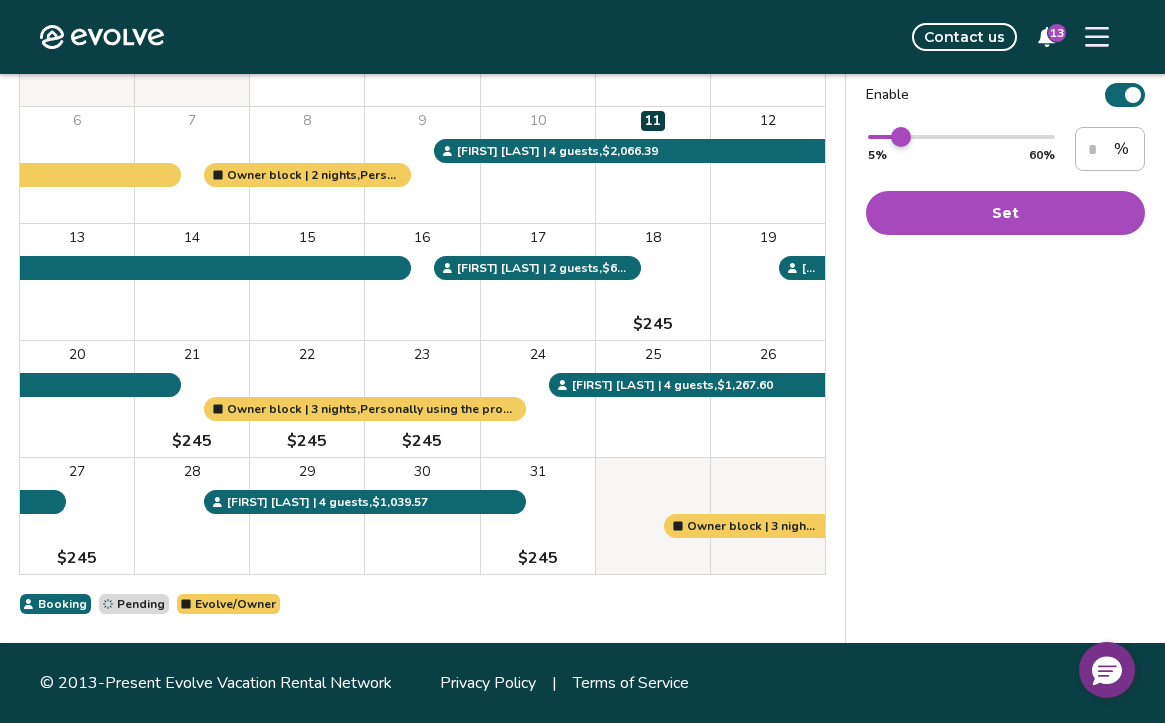 type on "*" 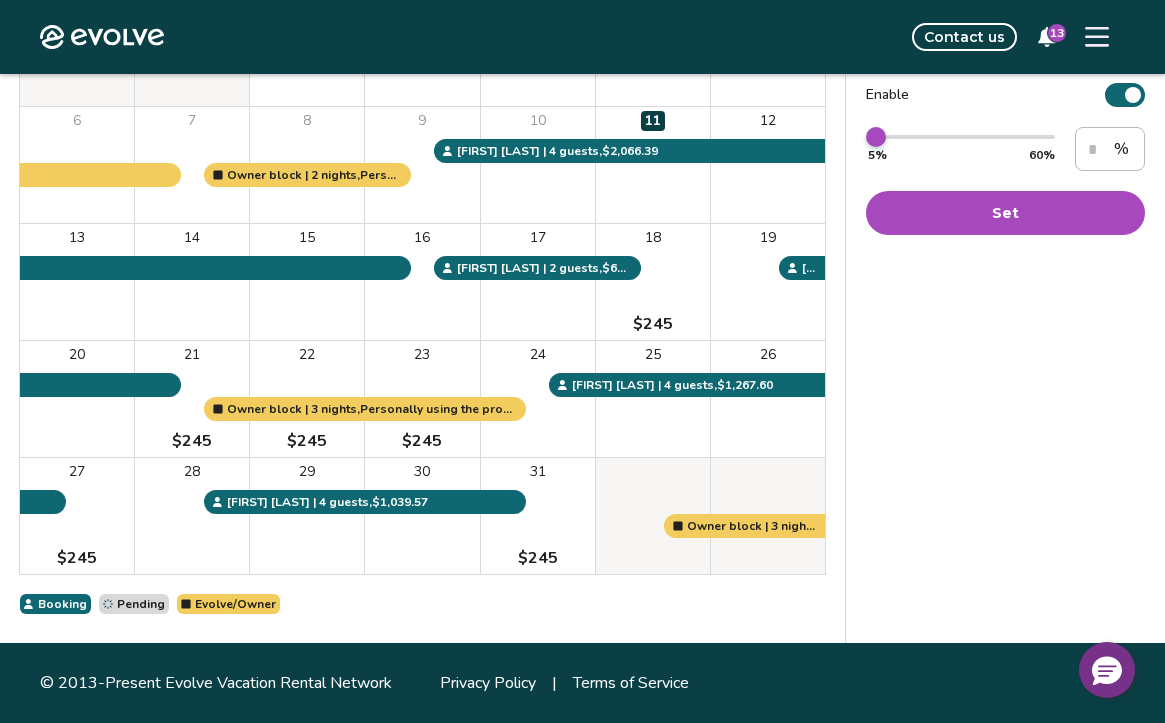 click on "Weekly discount Set a max-discount  % between 5% – 60%.  Your discount may bring your nightly rate below your minimum rates in some instances.   Learn more Enable * 5% 60% * % Set" at bounding box center (1005, 257) 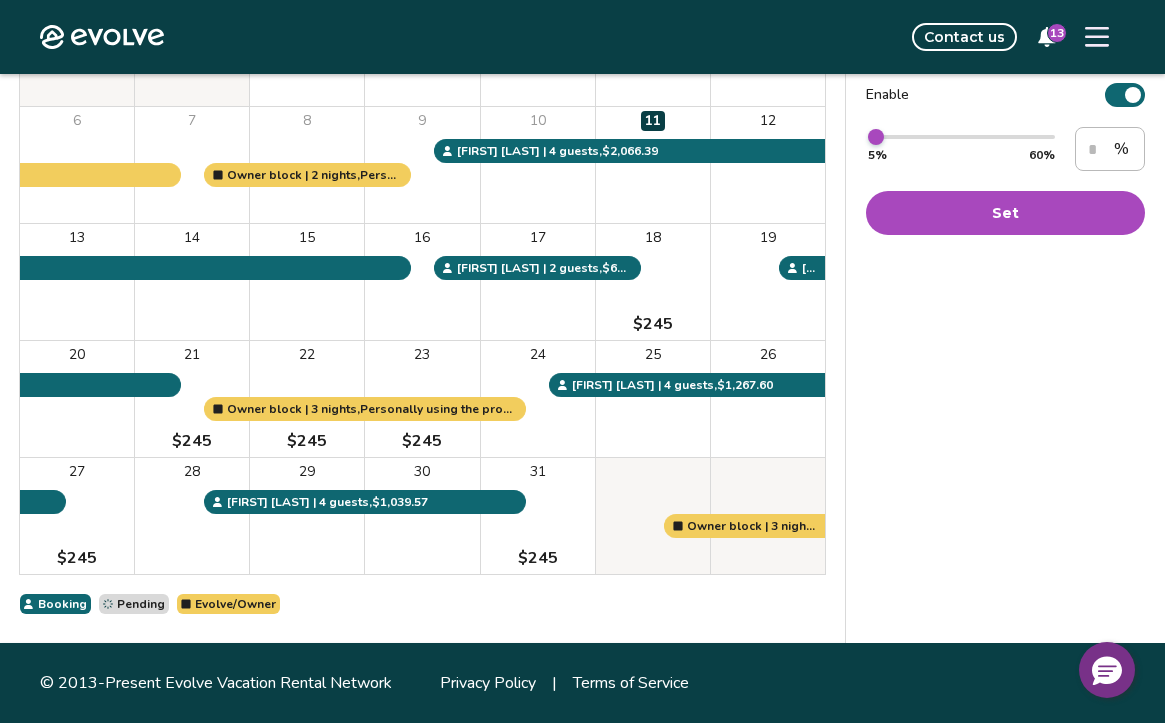 click on "Set" at bounding box center (1005, 213) 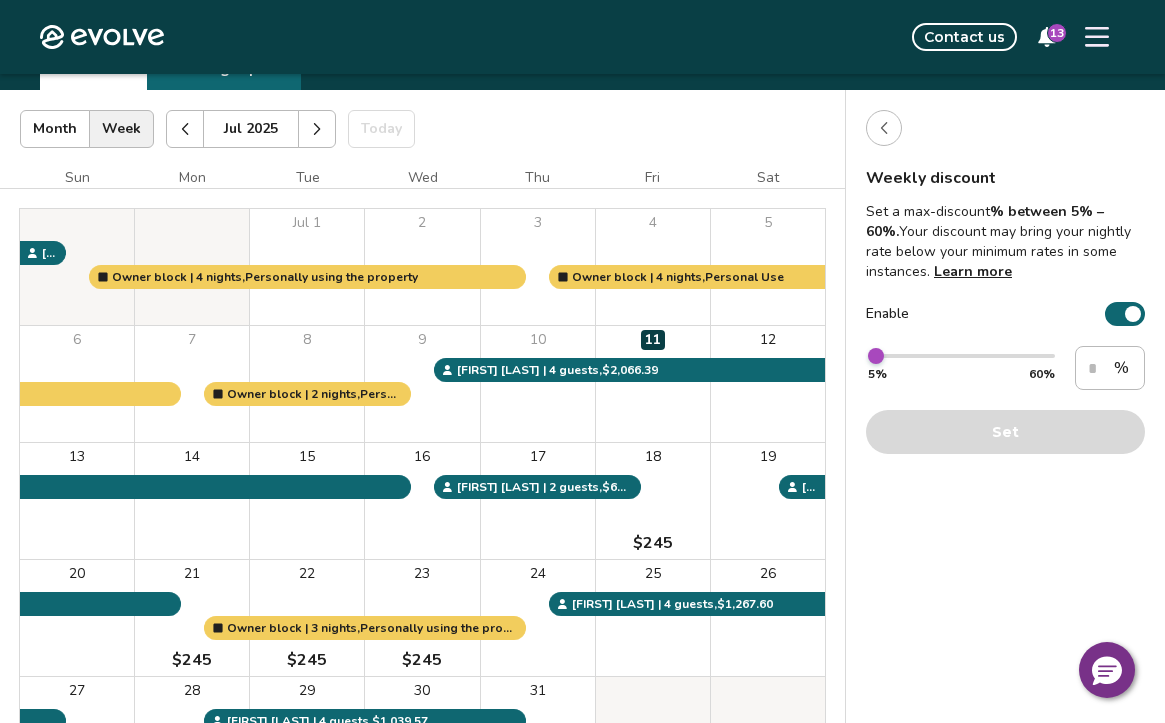 scroll, scrollTop: 122, scrollLeft: 0, axis: vertical 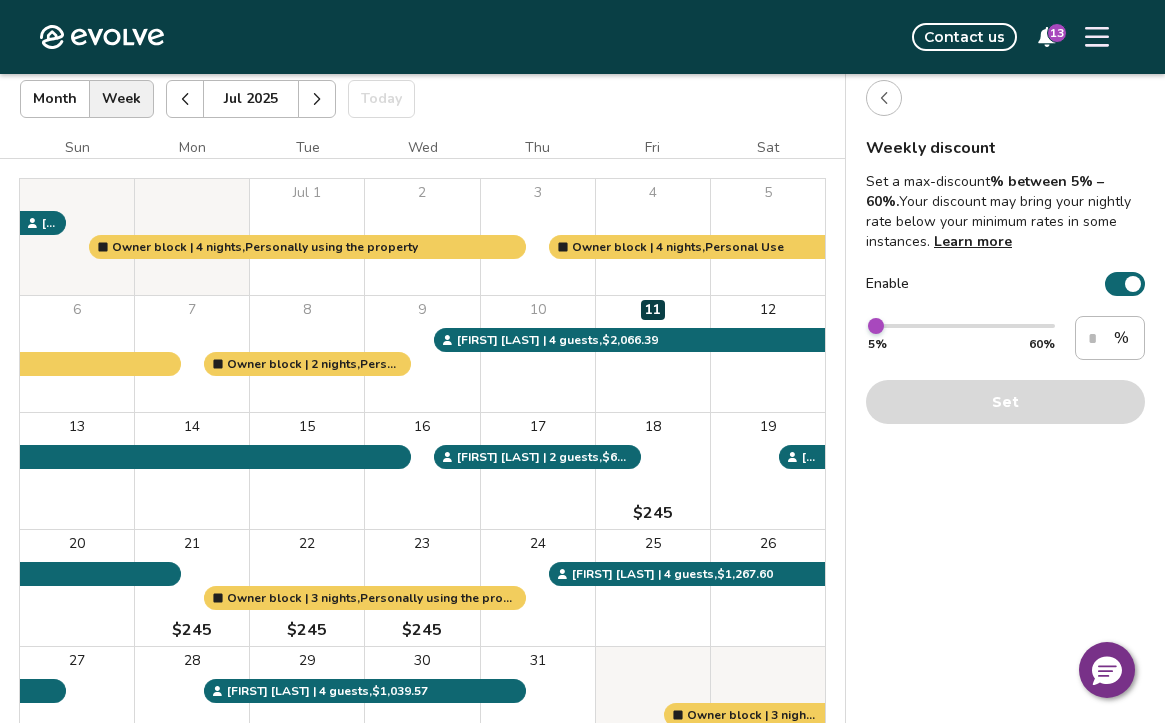 click at bounding box center [1133, 284] 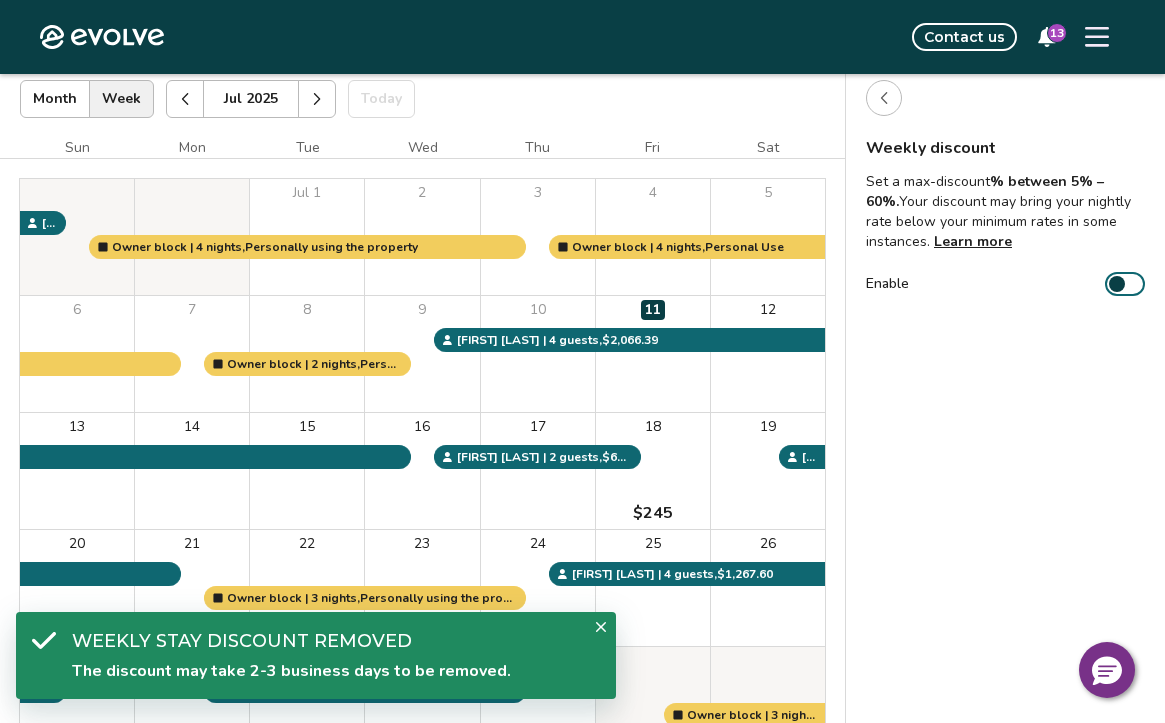 click on "Enable" at bounding box center [1125, 284] 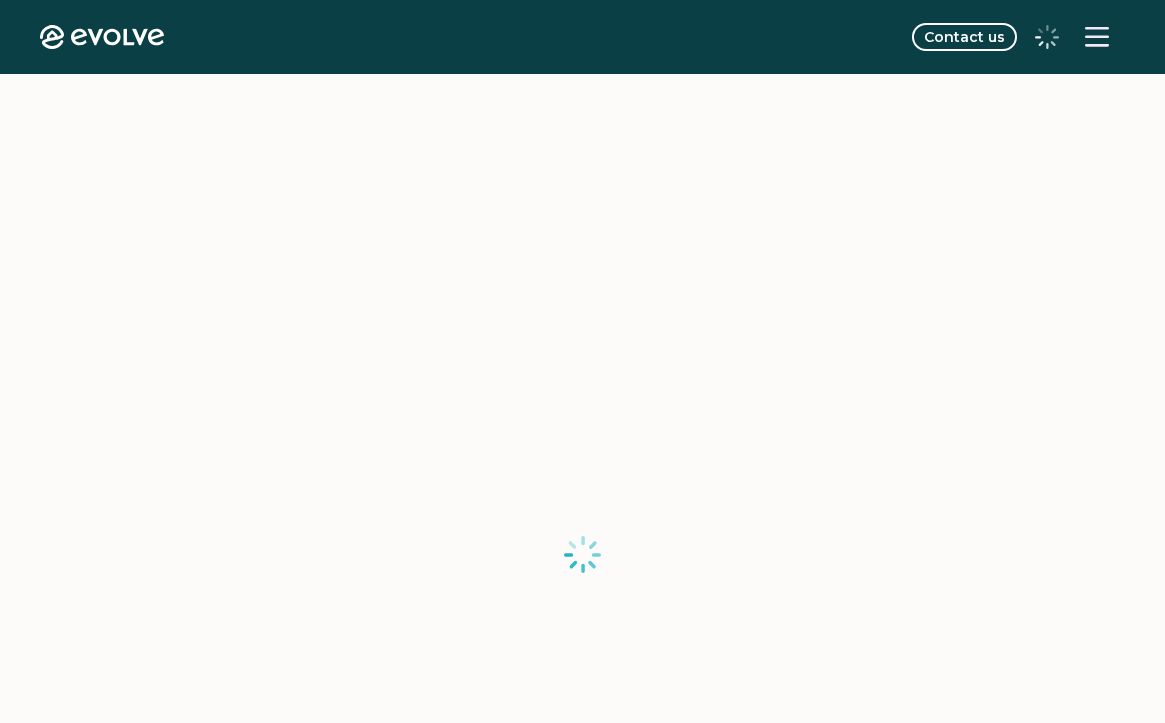scroll, scrollTop: 0, scrollLeft: 0, axis: both 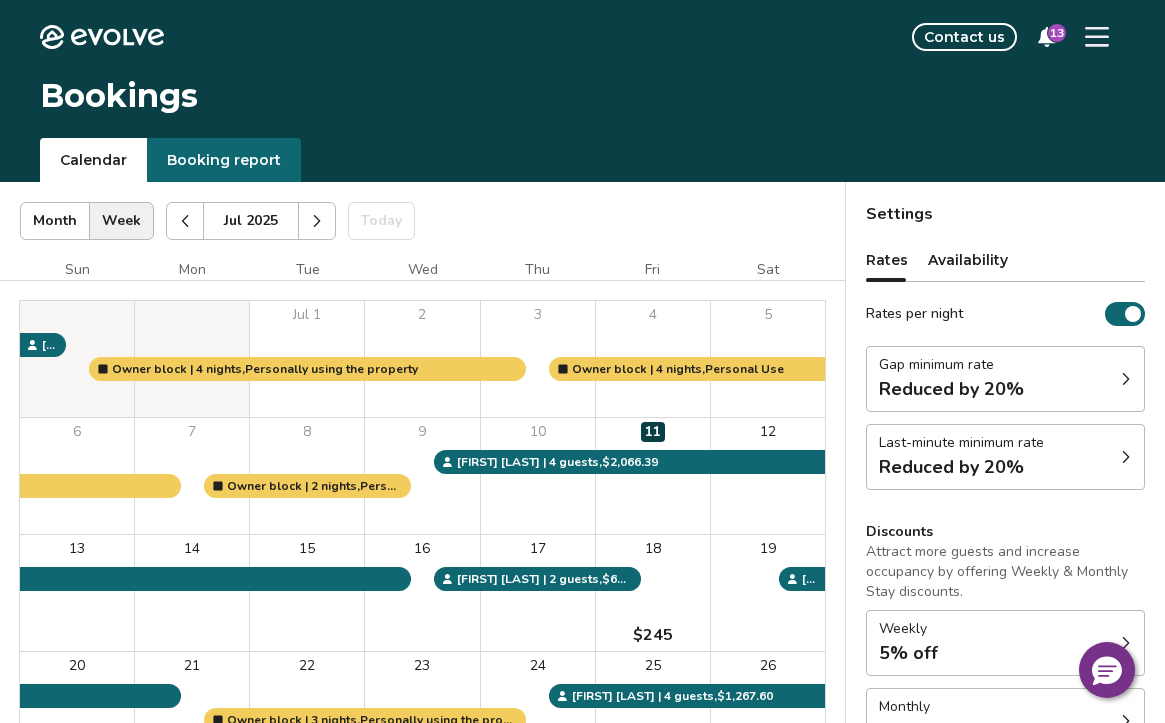 click on "Rates per night" at bounding box center [1125, 314] 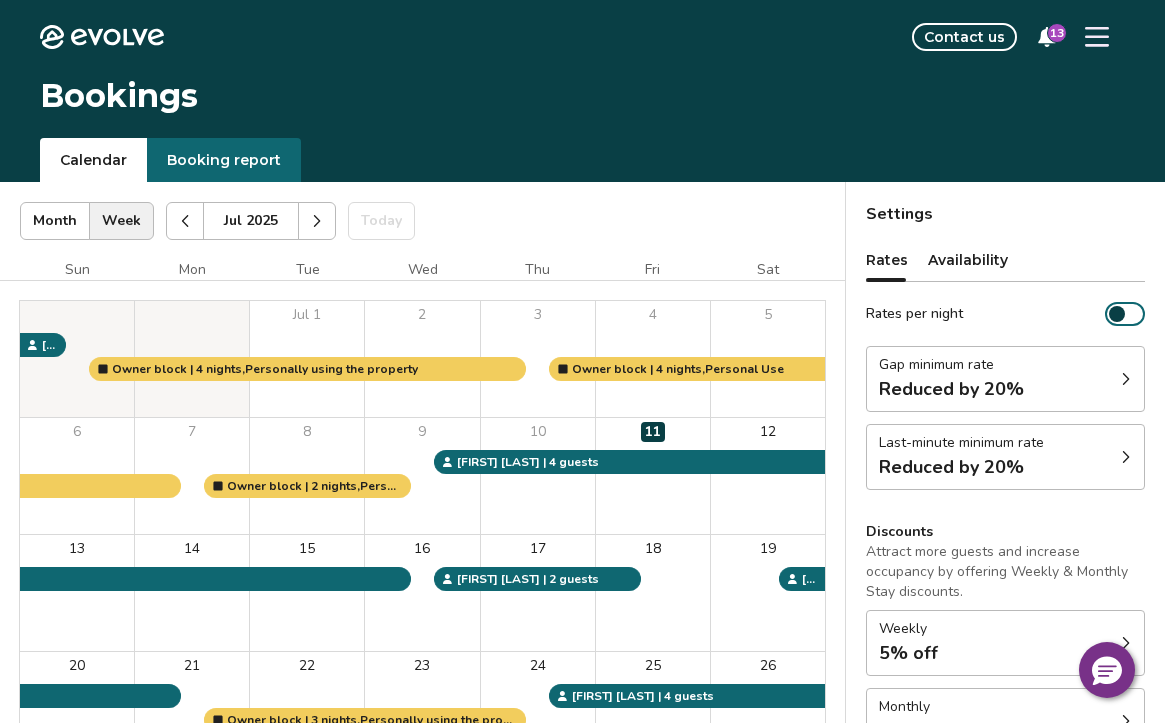 click on "Rates per night" at bounding box center [1125, 314] 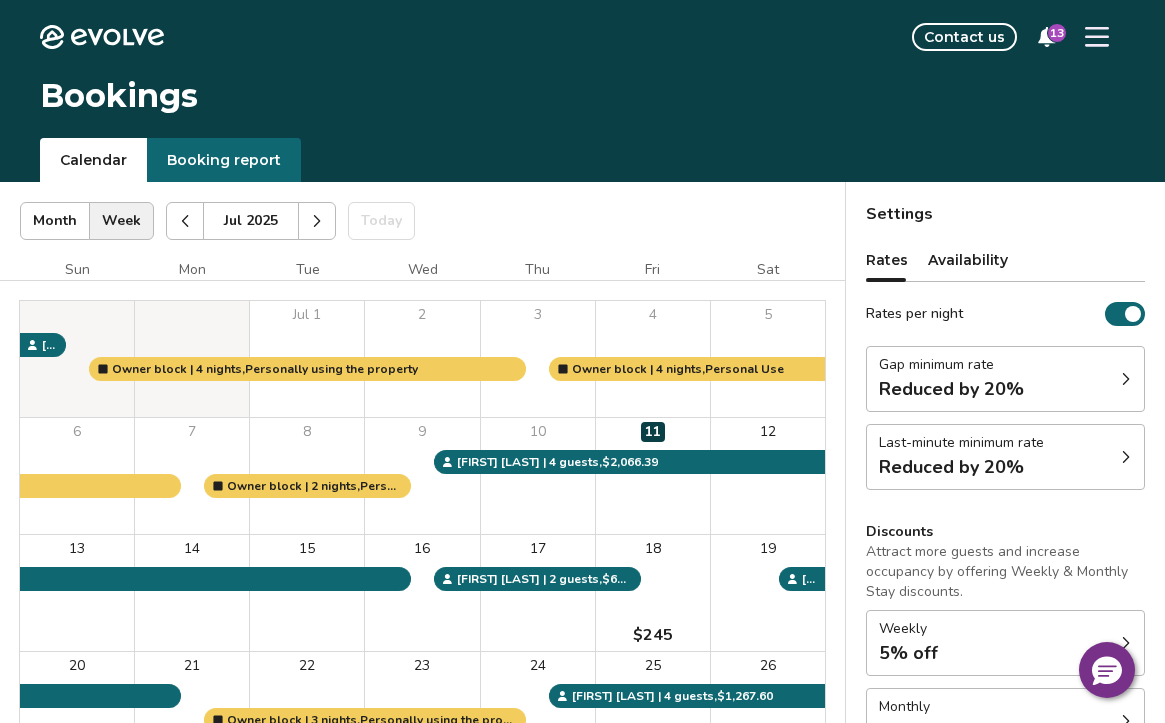 click at bounding box center [1133, 314] 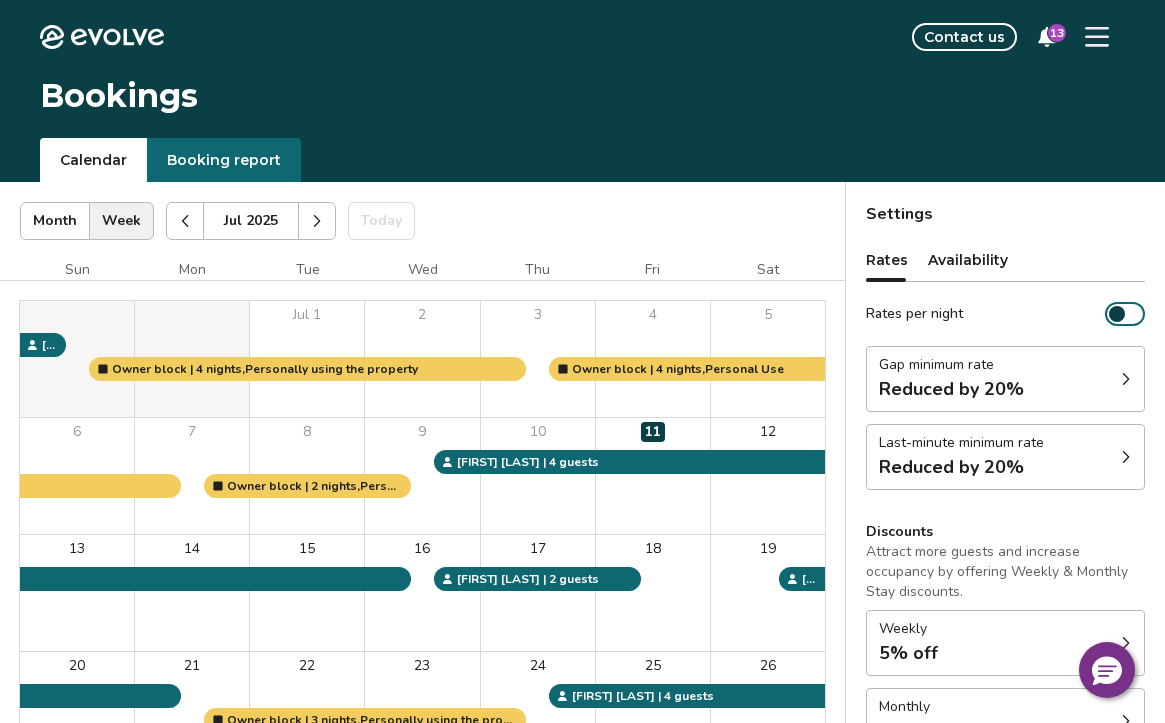 click at bounding box center (1117, 314) 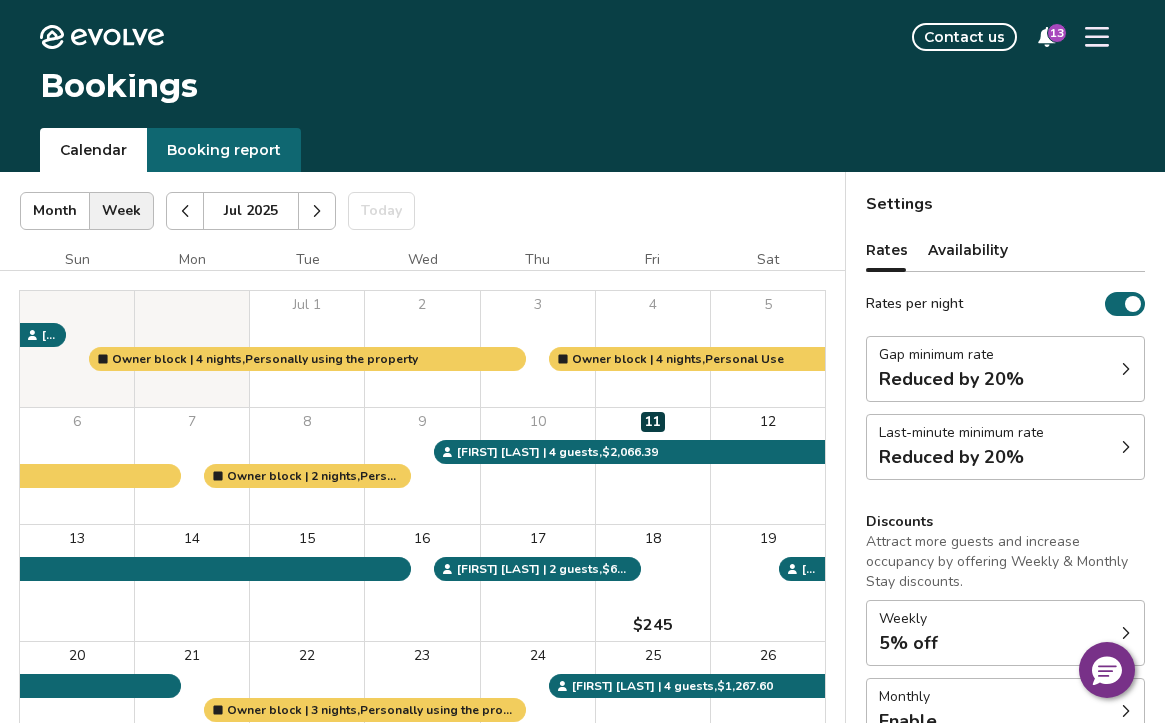 scroll, scrollTop: 0, scrollLeft: 0, axis: both 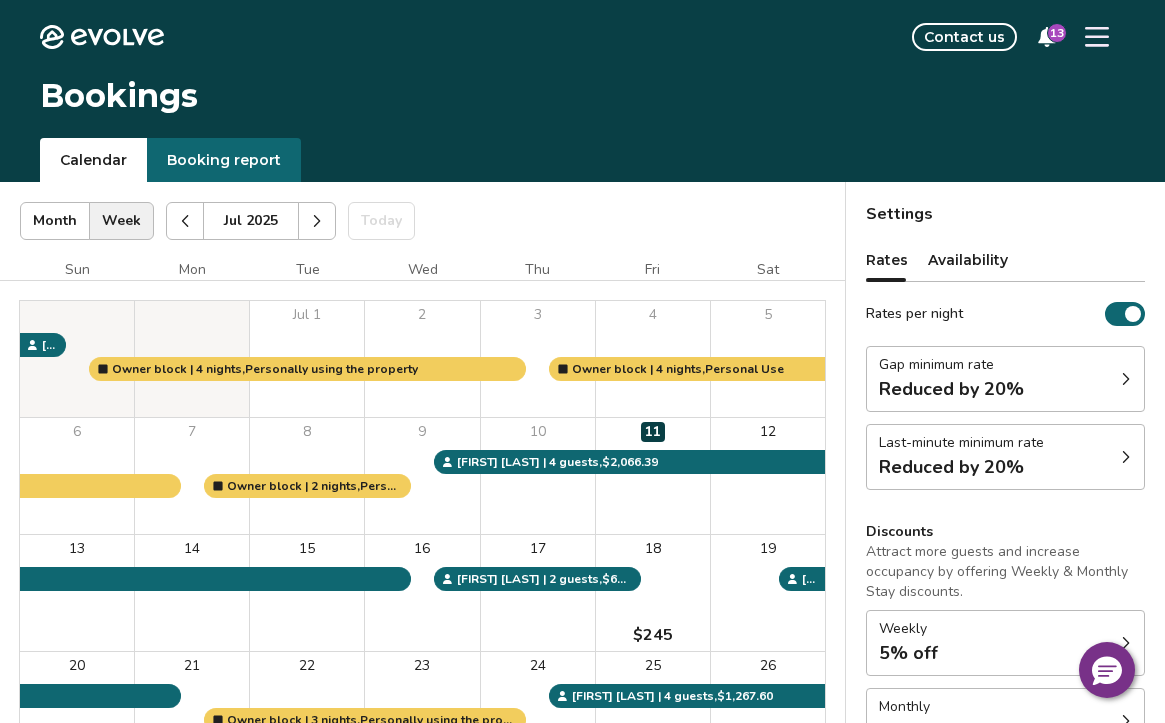 click 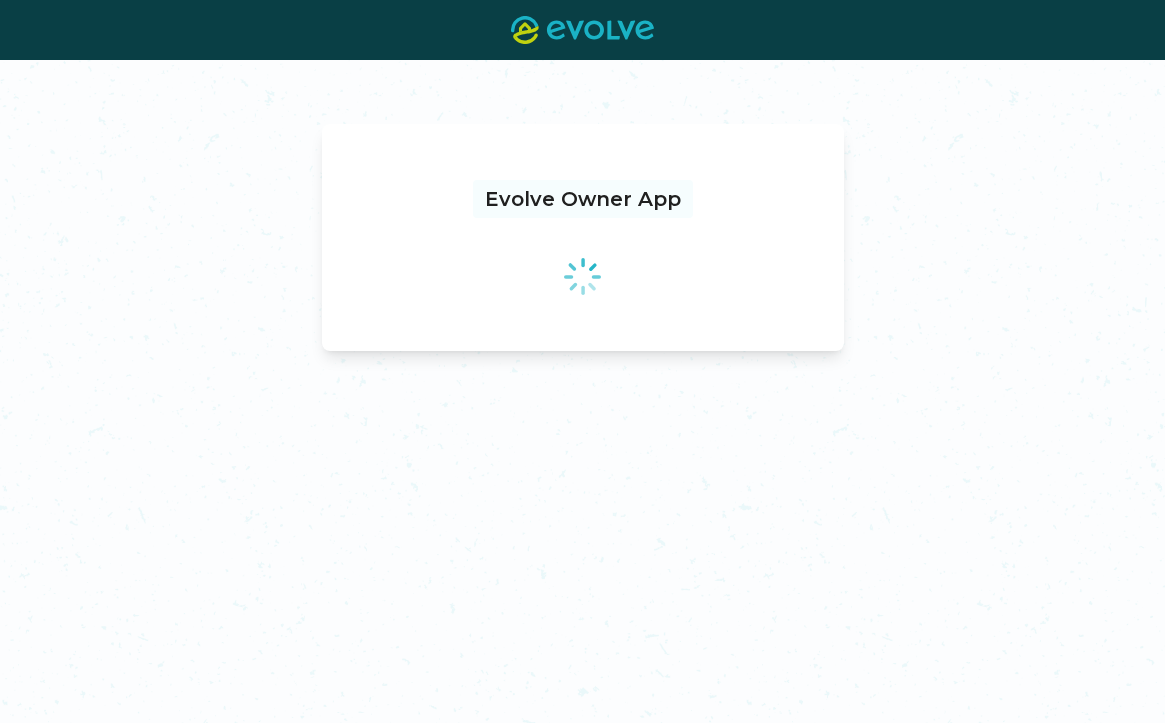 scroll, scrollTop: 0, scrollLeft: 0, axis: both 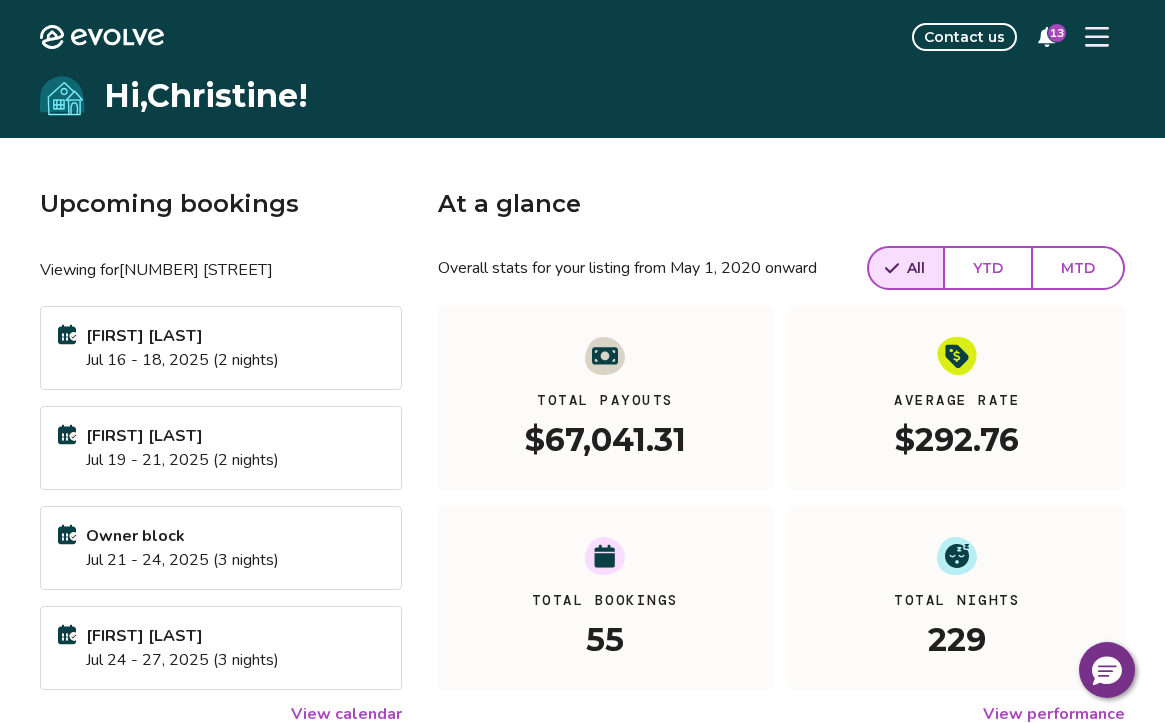 click 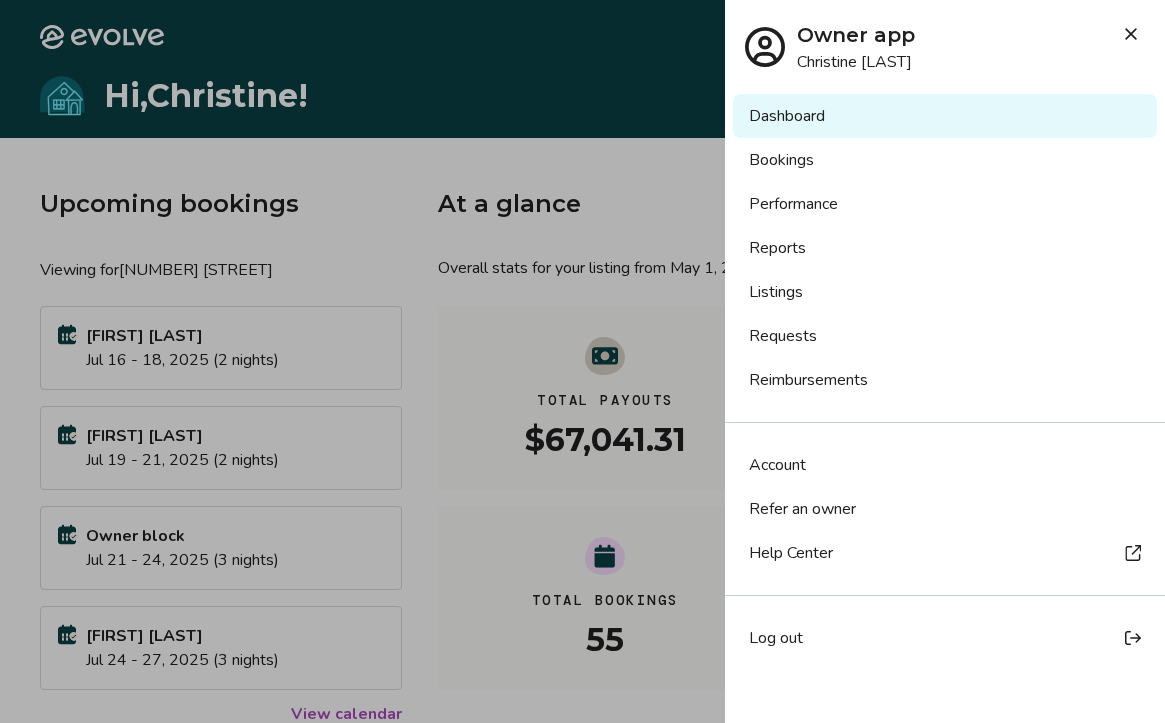 click on "Dashboard" at bounding box center (945, 116) 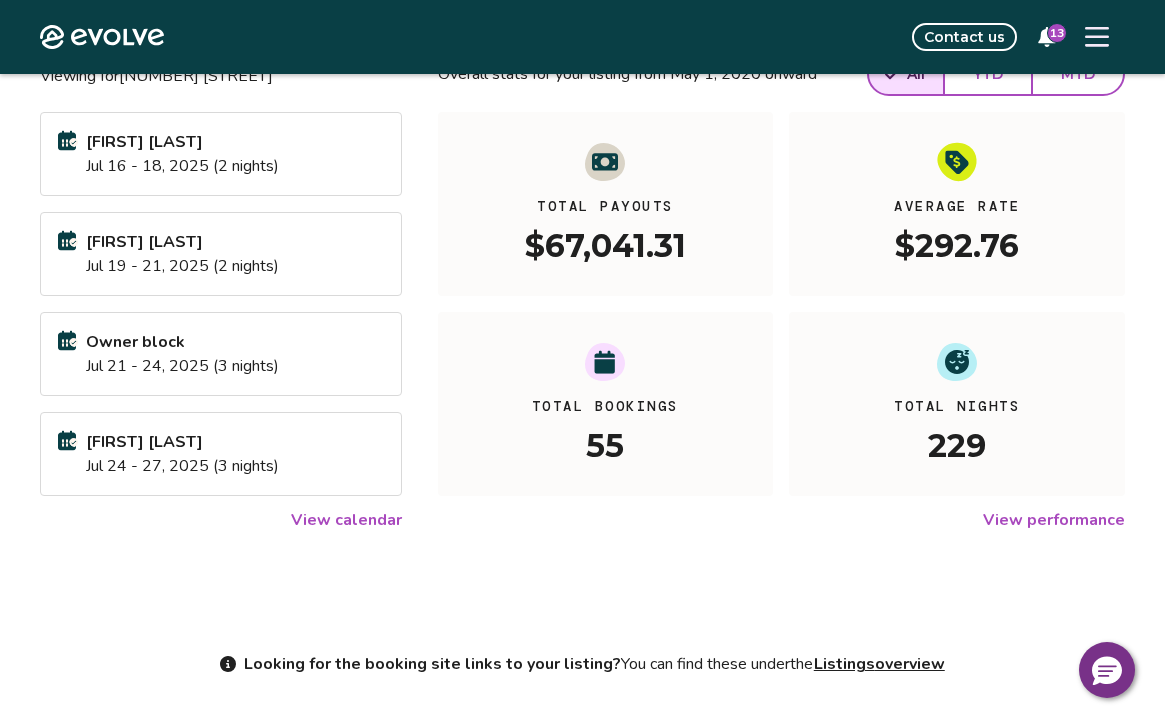 scroll, scrollTop: 207, scrollLeft: 0, axis: vertical 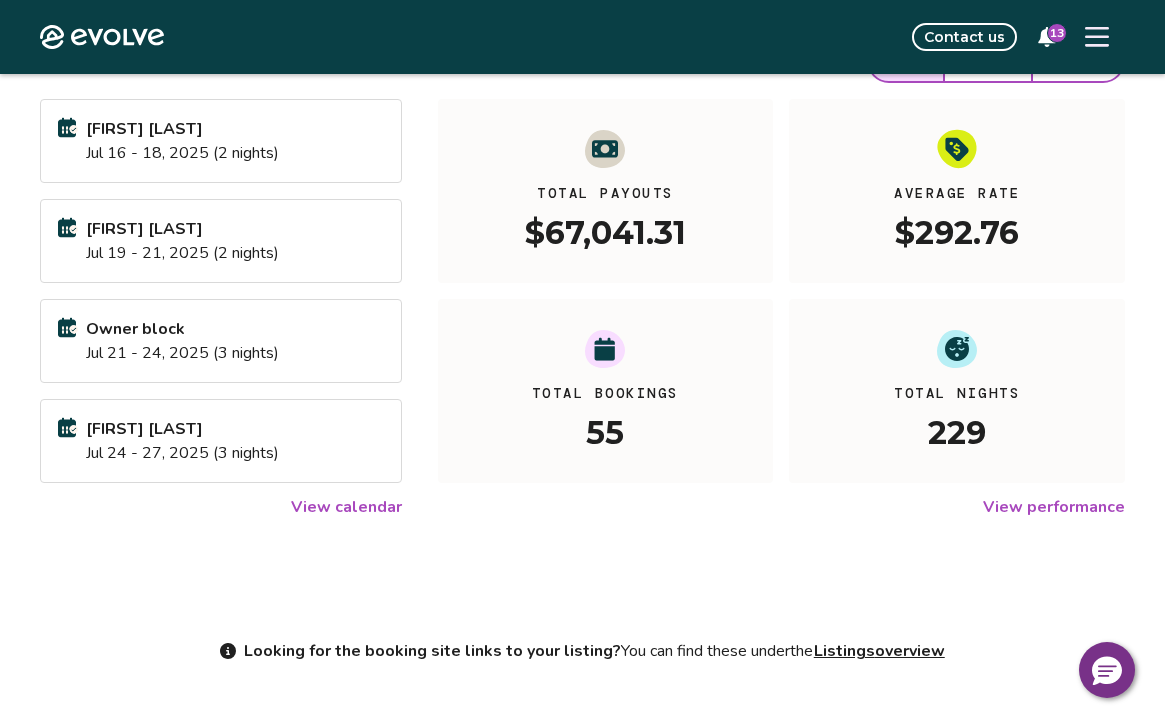 click on "Contact us" at bounding box center [964, 37] 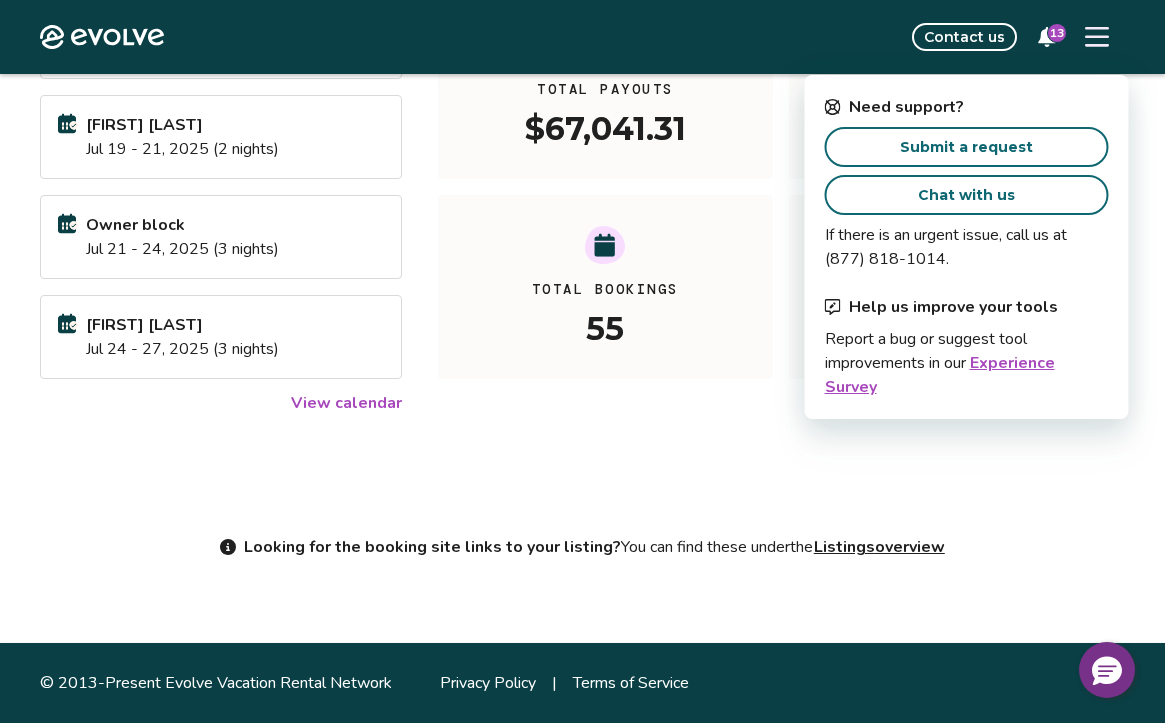 scroll, scrollTop: 0, scrollLeft: 0, axis: both 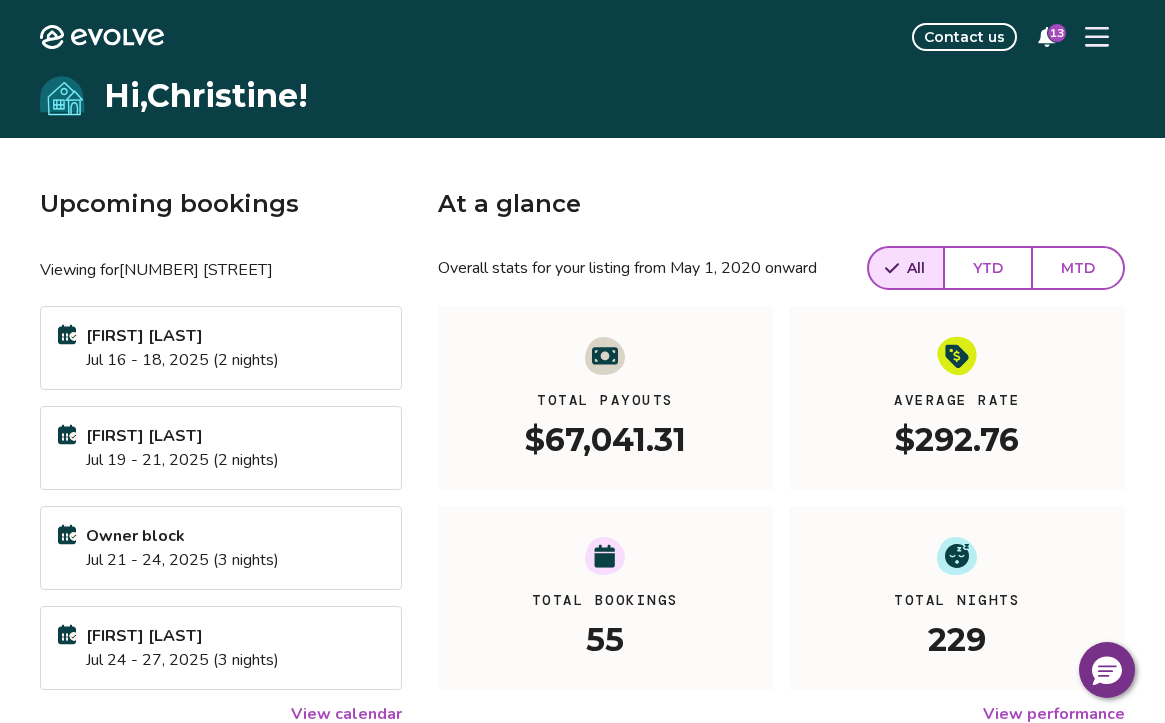 click on "Upcoming bookings Viewing for  1542 Seascape Blvd Carol Miller Jul 16 - 18, 2025 (2 nights) Dena Roberts Jul 19 - 21, 2025 (2 nights) Owner block Jul 21 - 24, 2025 (3 nights) Steven Zeisler Jul 24 - 27, 2025 (3 nights) View calendar At a glance Overall stats for your listing from May 1, 2020 onward All YTD MTD Total Payouts $67,041.31 Average Rate $292.76 Total Bookings 55 Total Nights 229 View performance Looking for the booking site links to your listing?  You can find these under  the  Listings  overview" at bounding box center (582, 544) 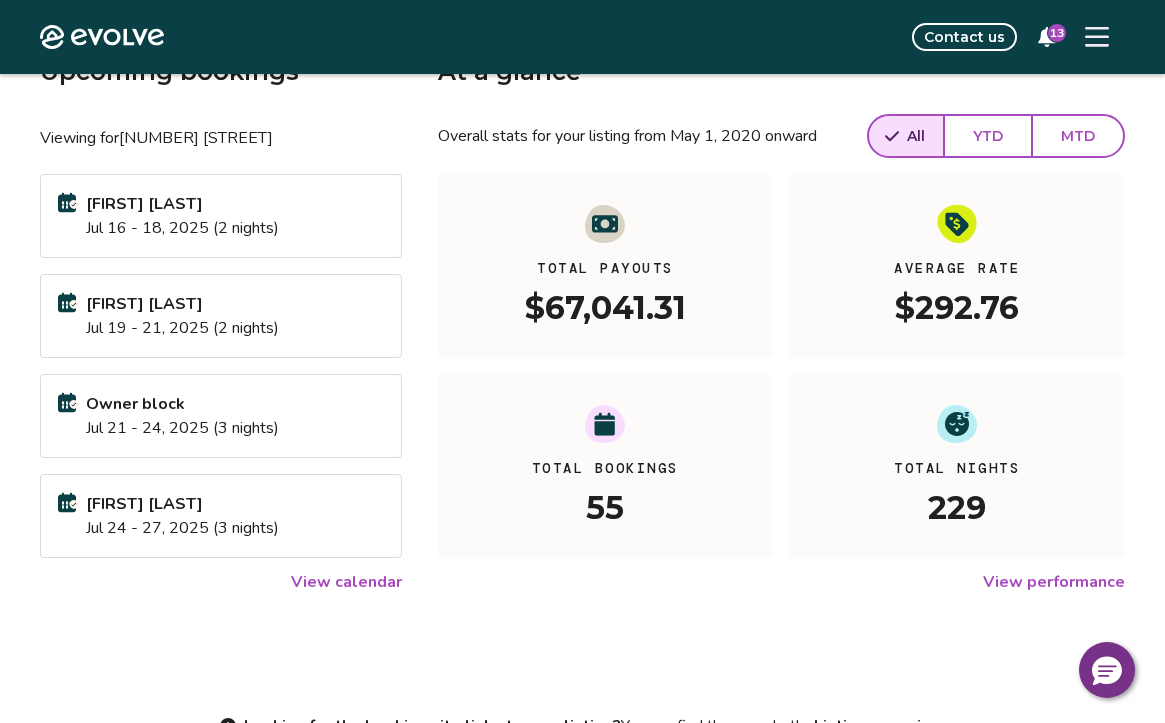scroll, scrollTop: 0, scrollLeft: 0, axis: both 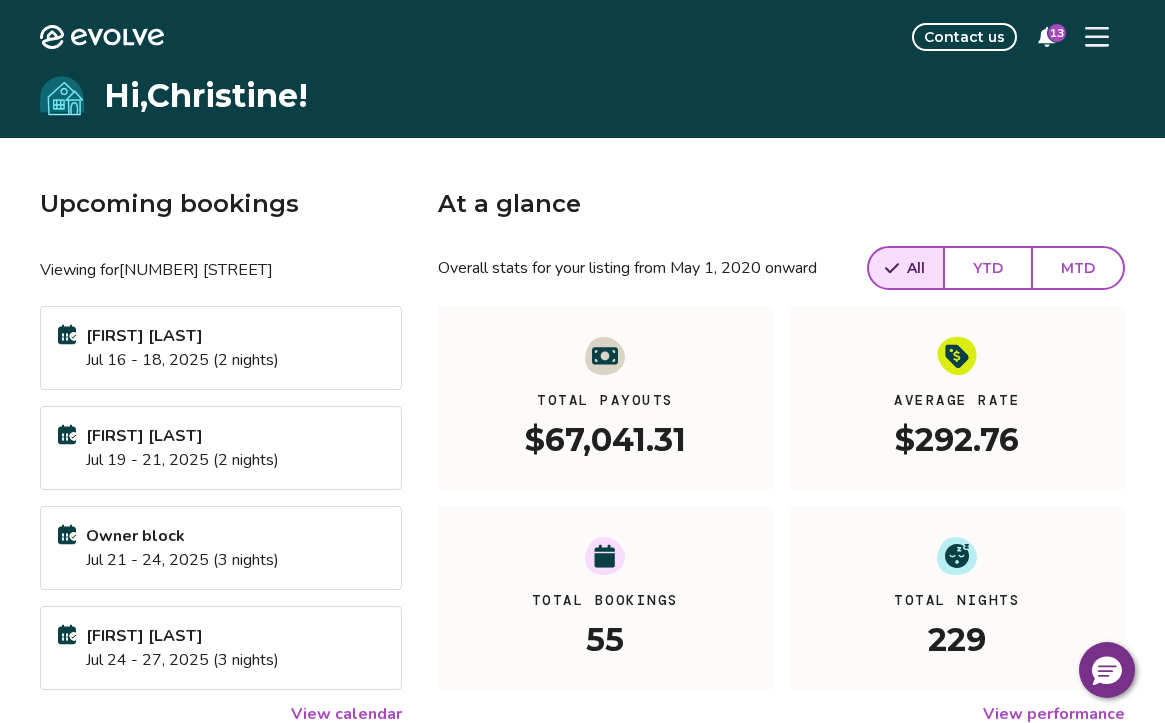 click 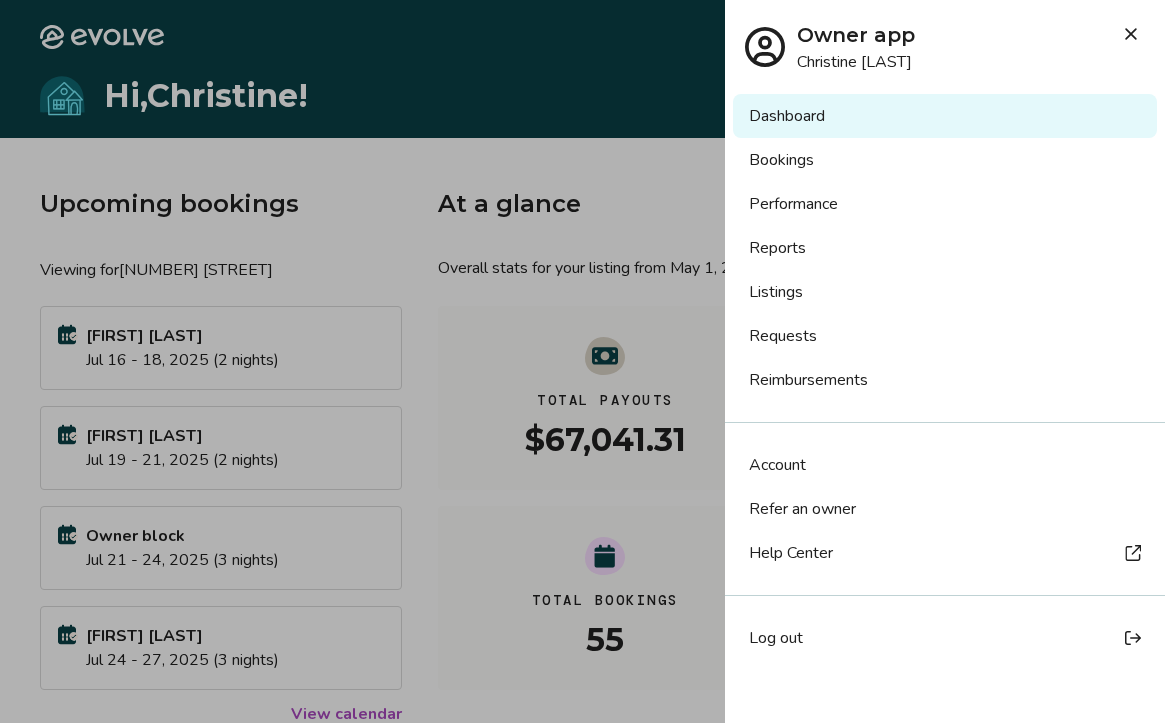 click on "Log out" at bounding box center (776, 638) 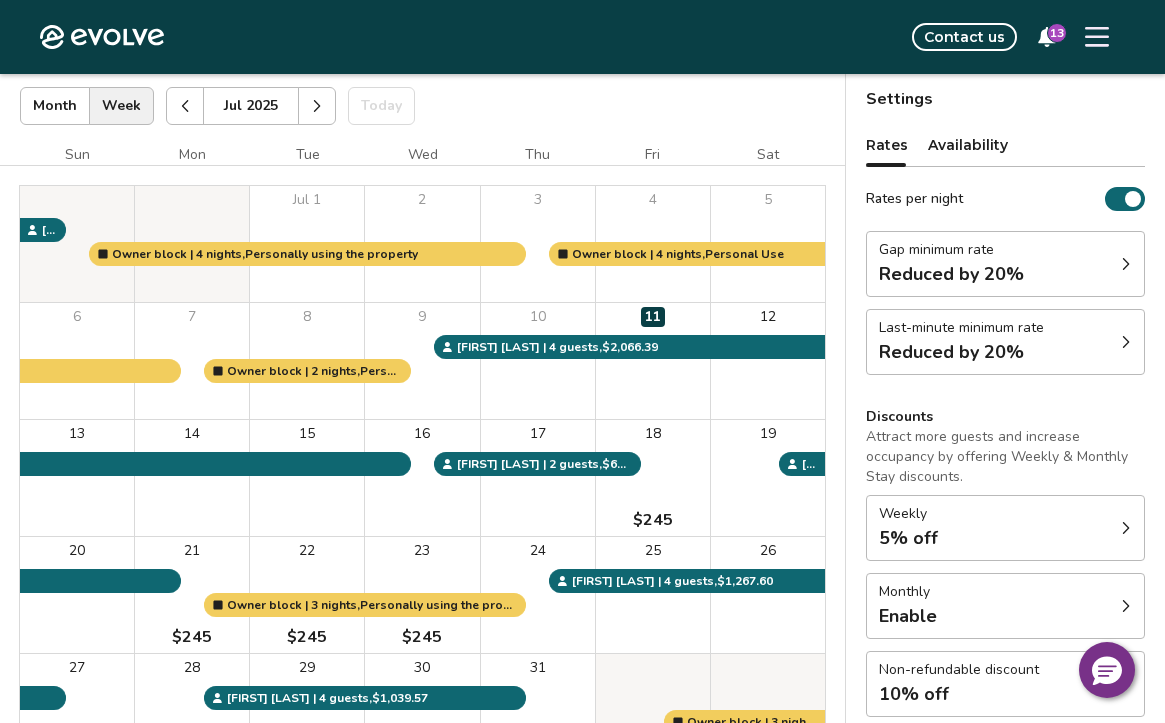 scroll, scrollTop: 20, scrollLeft: 0, axis: vertical 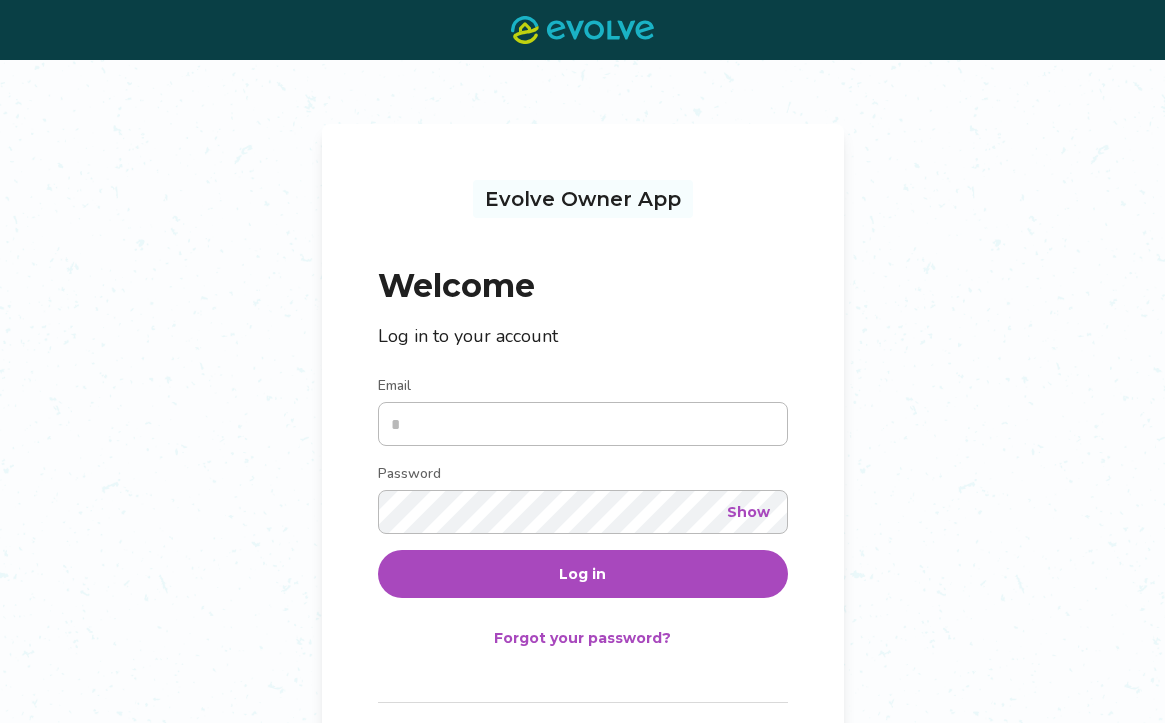 click on "Show" at bounding box center [748, 512] 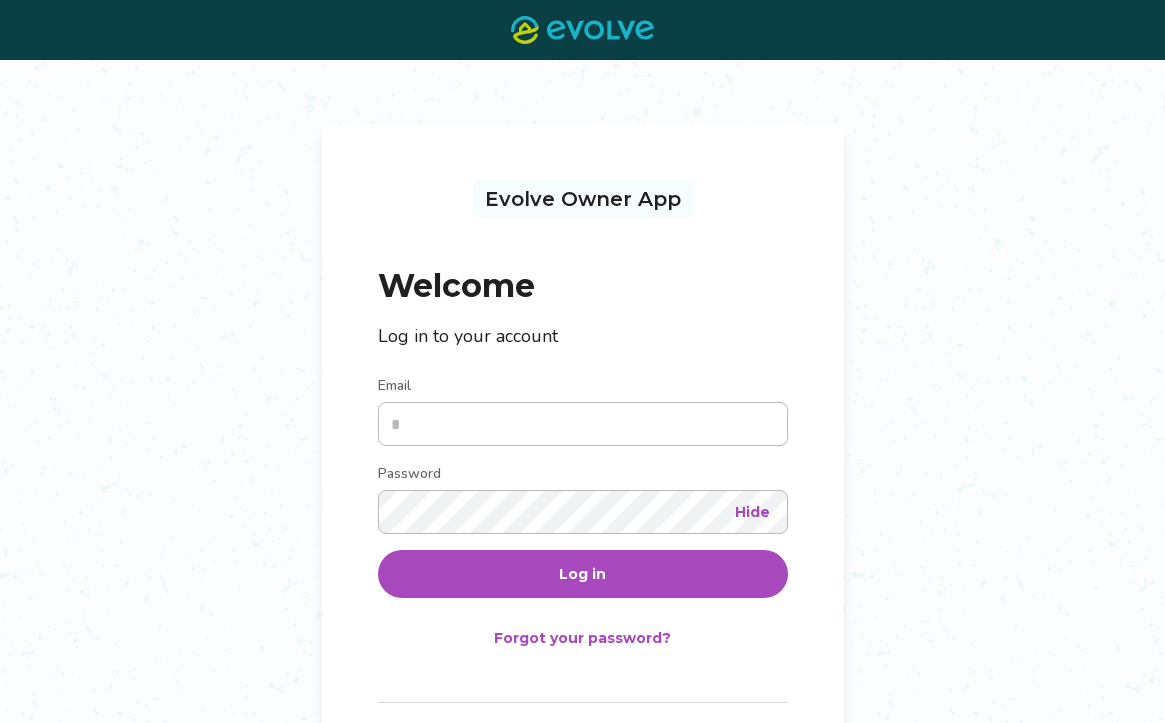 click on "Hide" at bounding box center [752, 512] 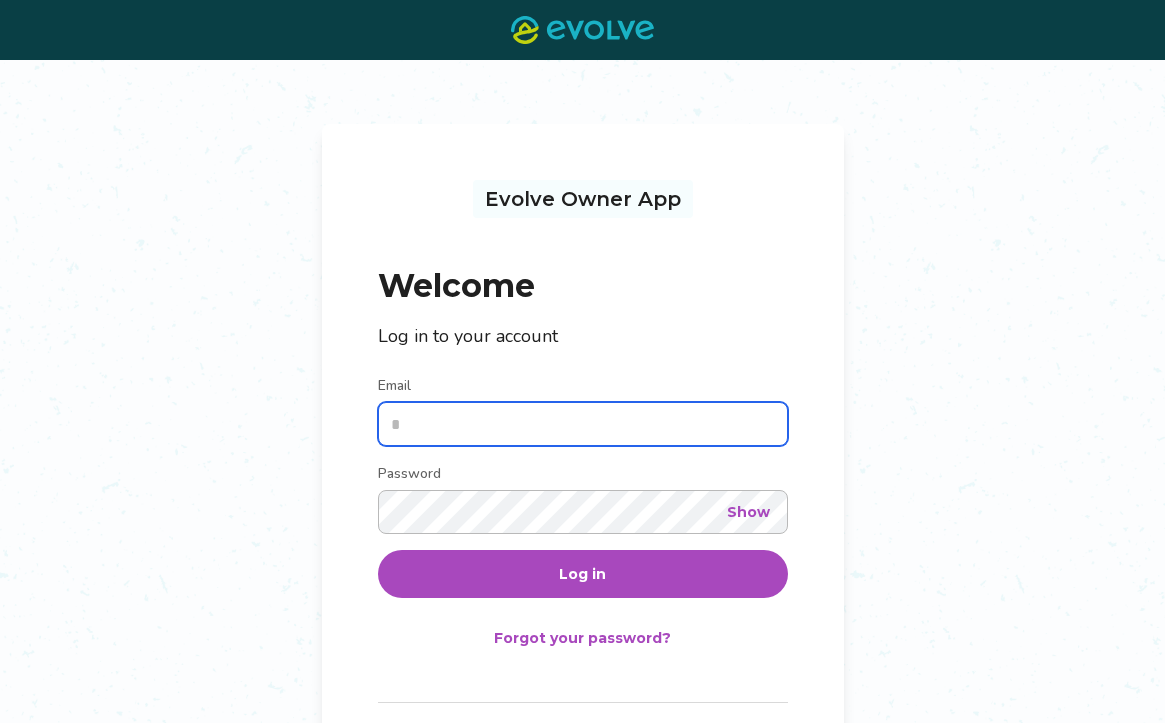 click on "Email" at bounding box center [583, 424] 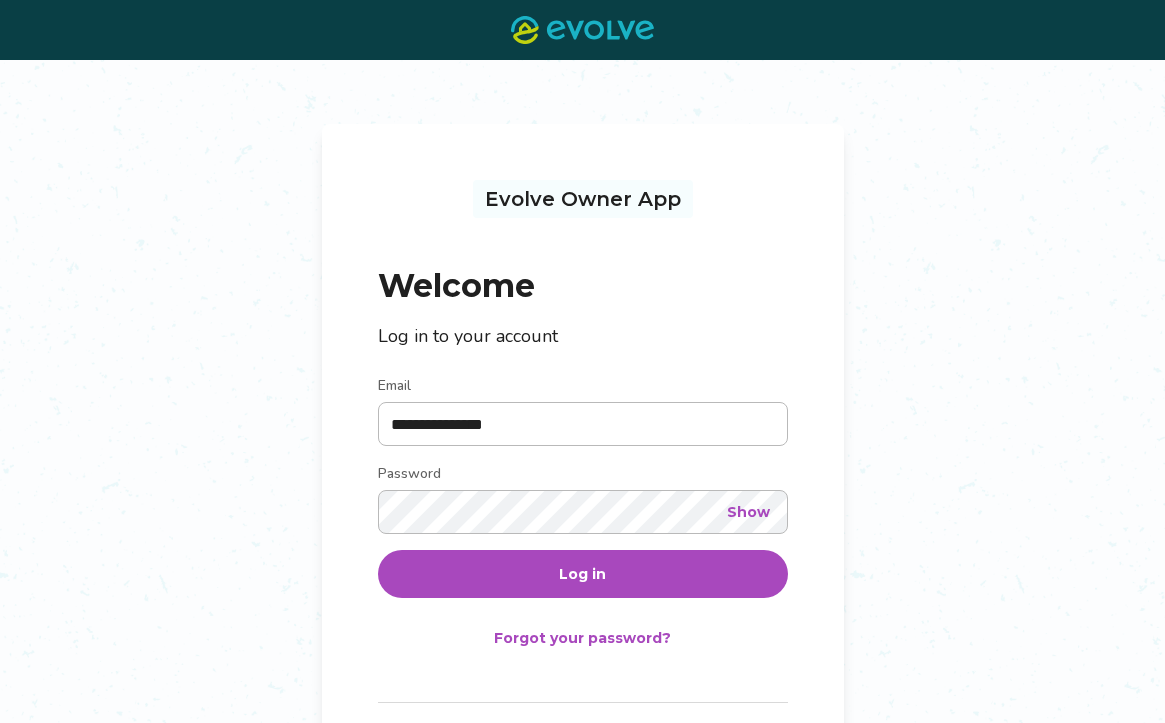 click on "Show" at bounding box center (748, 512) 